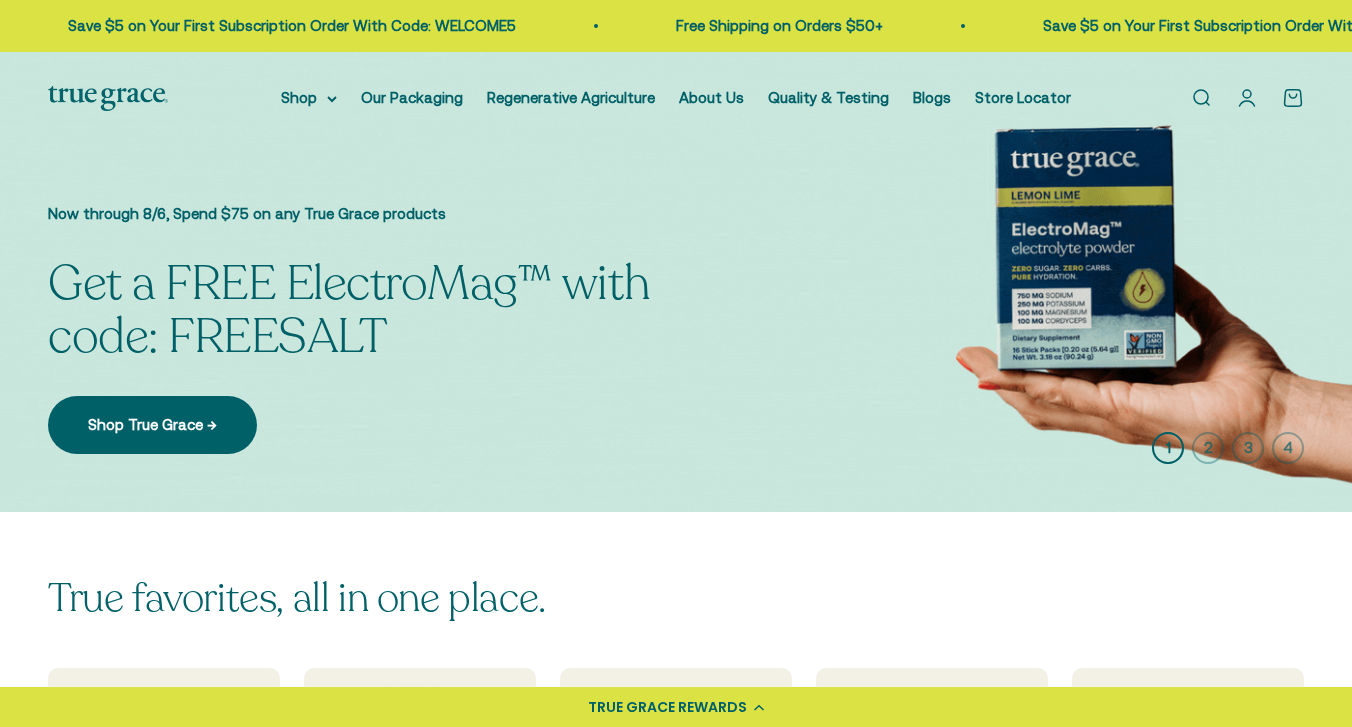 scroll, scrollTop: 0, scrollLeft: 0, axis: both 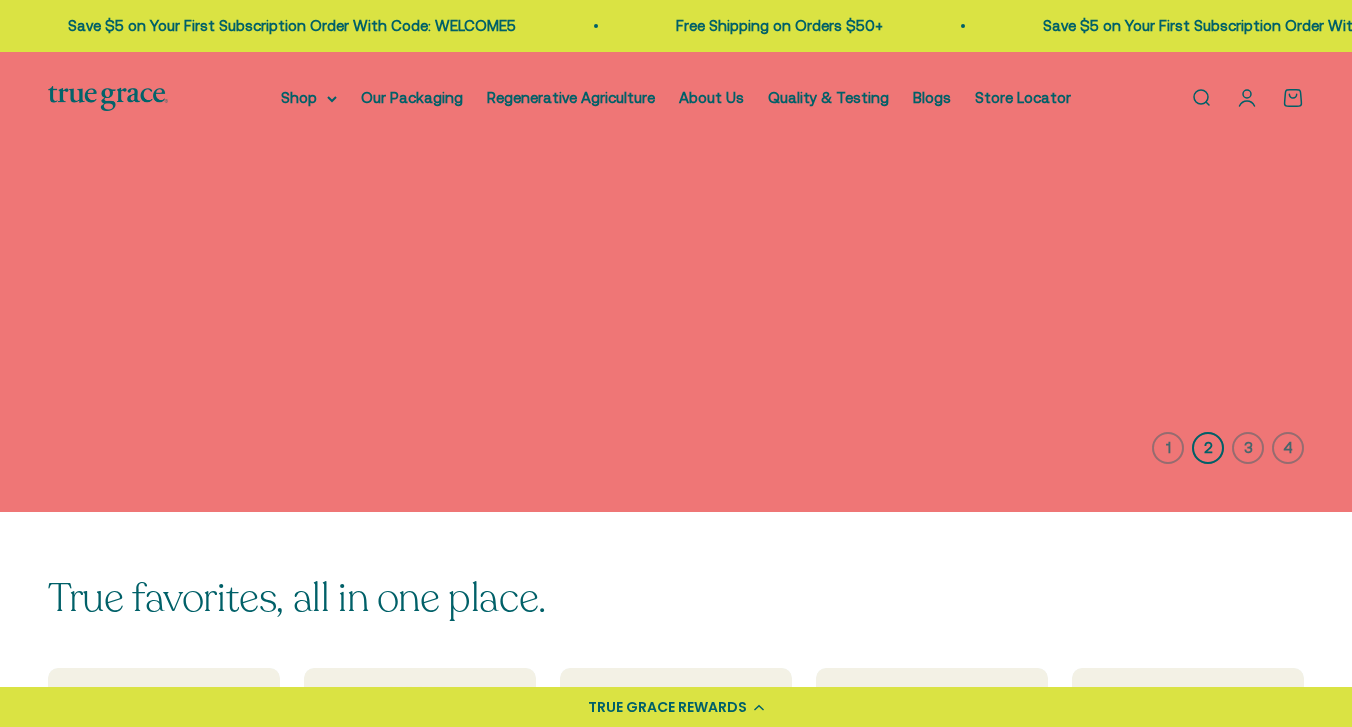 click on "💰 Earn 1 point for every $1 you spend
Join now
Earn 25 points
Already a member?
Log in
TRUE GRACE REWARDS
Skip to content
Free Shipping on Orders $50+
Save $5 on Your First Subscription Order With Code: WELCOME5
Free Shipping on Orders $50+
Save $5 on Your First Subscription Order With Code: WELCOME5
Free Shipping on Orders $50+
Save $5 on Your First Subscription Order With Code: WELCOME5
Free Shipping on Orders $50+
Save $5 on Your First Subscription Order With Code: WELCOME5
Free Shipping on Orders $50+
Save $5 on Your First Subscription Order With Code: WELCOME5
Free Shipping on Orders $50+
Save $5 on Your First Subscription Order With Code: WELCOME5
Free Shipping on Orders $50+
Save $5 on Your First Subscription Order With Code: WELCOME5" at bounding box center (676, 3622) 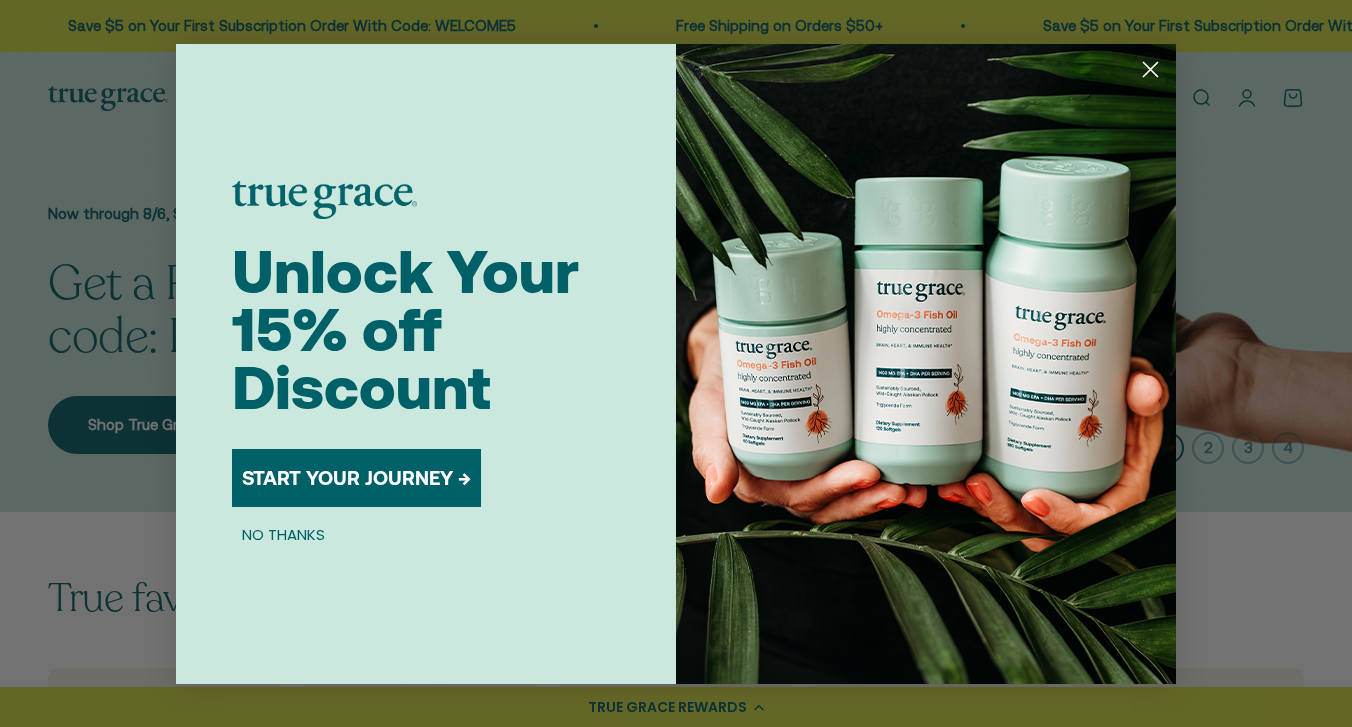 click 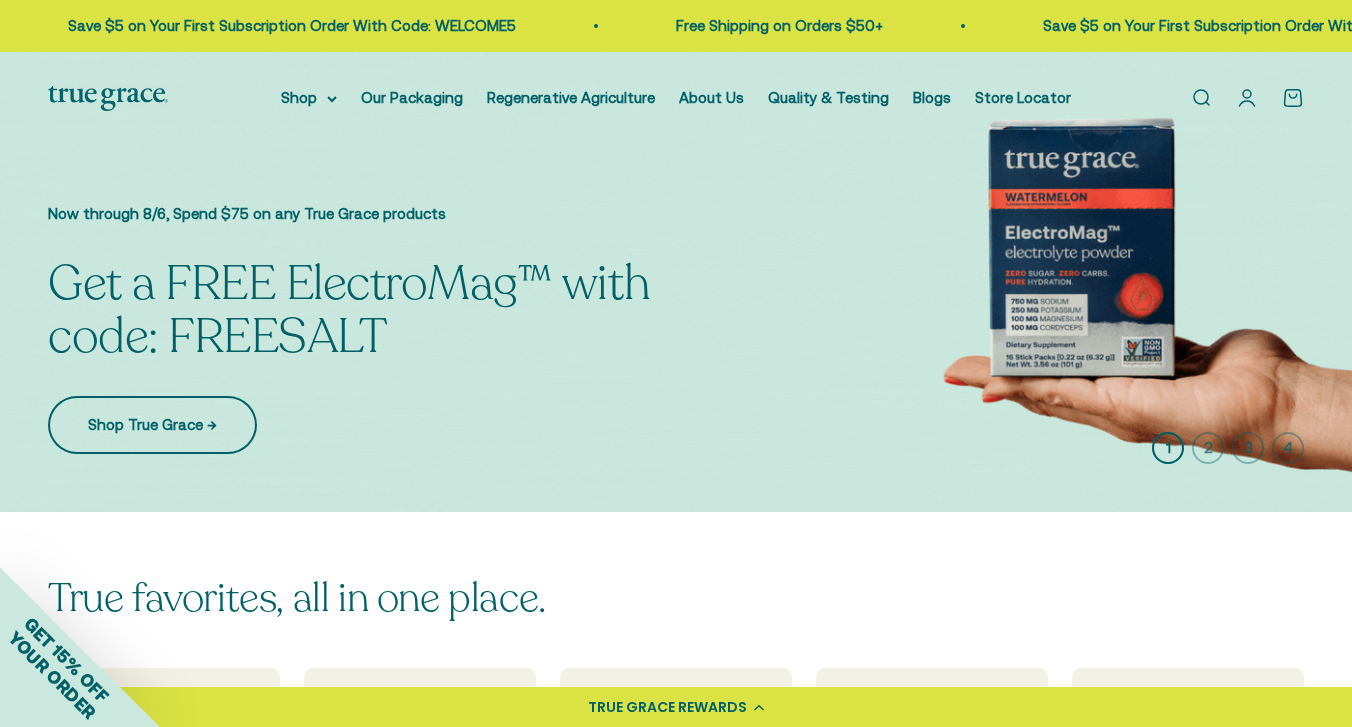 click on "Shop True Grace →" at bounding box center (152, 425) 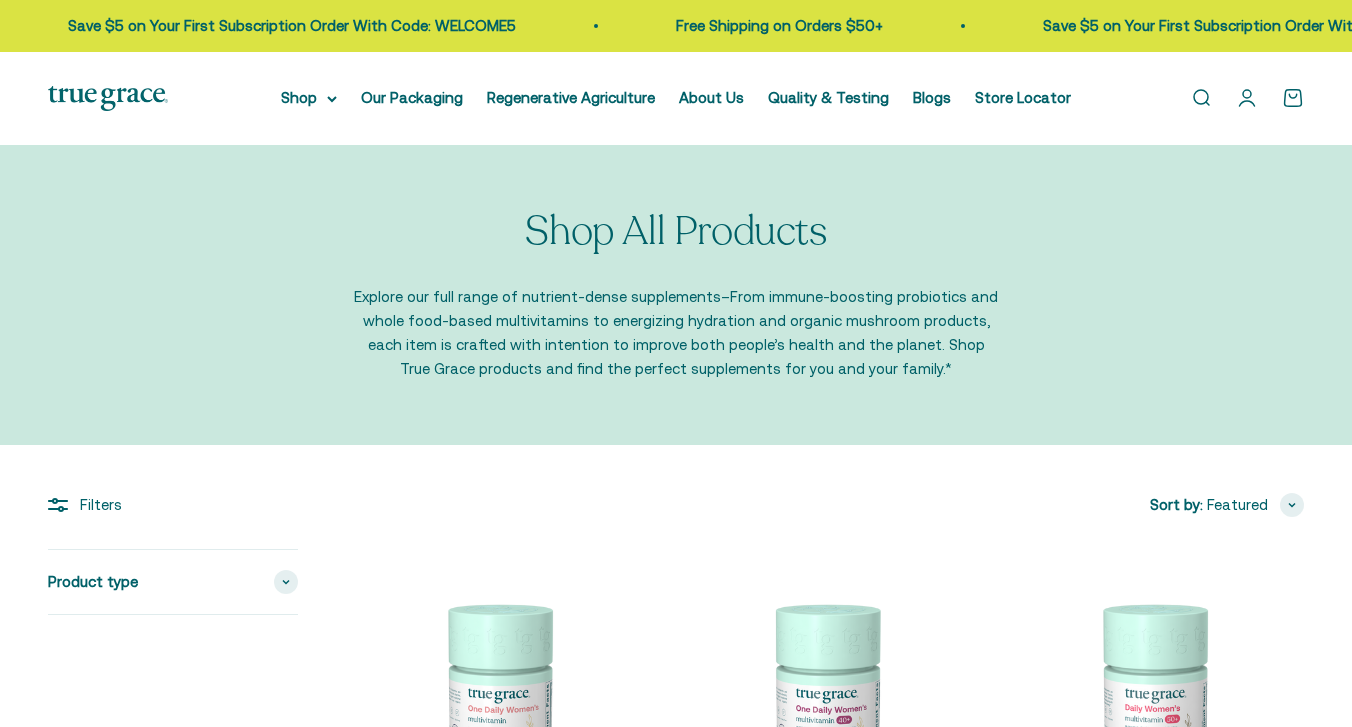 scroll, scrollTop: 0, scrollLeft: 0, axis: both 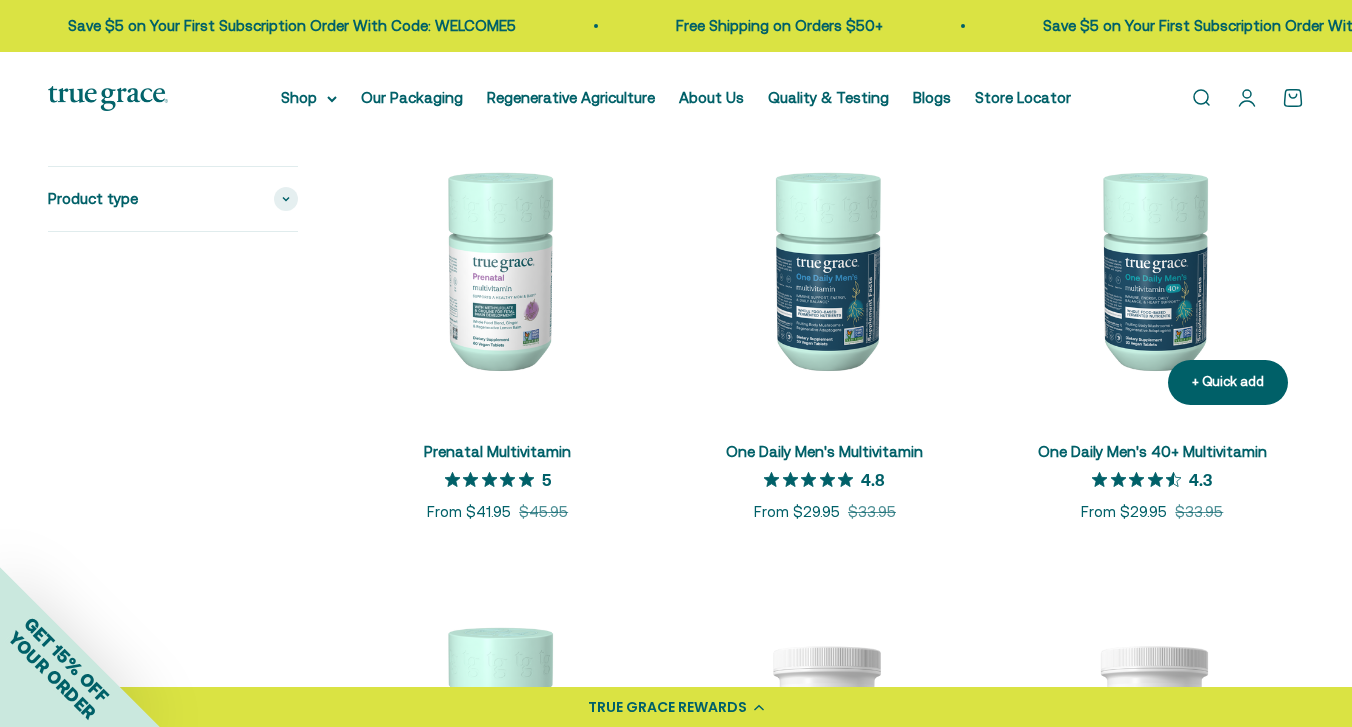 click at bounding box center [1152, 268] 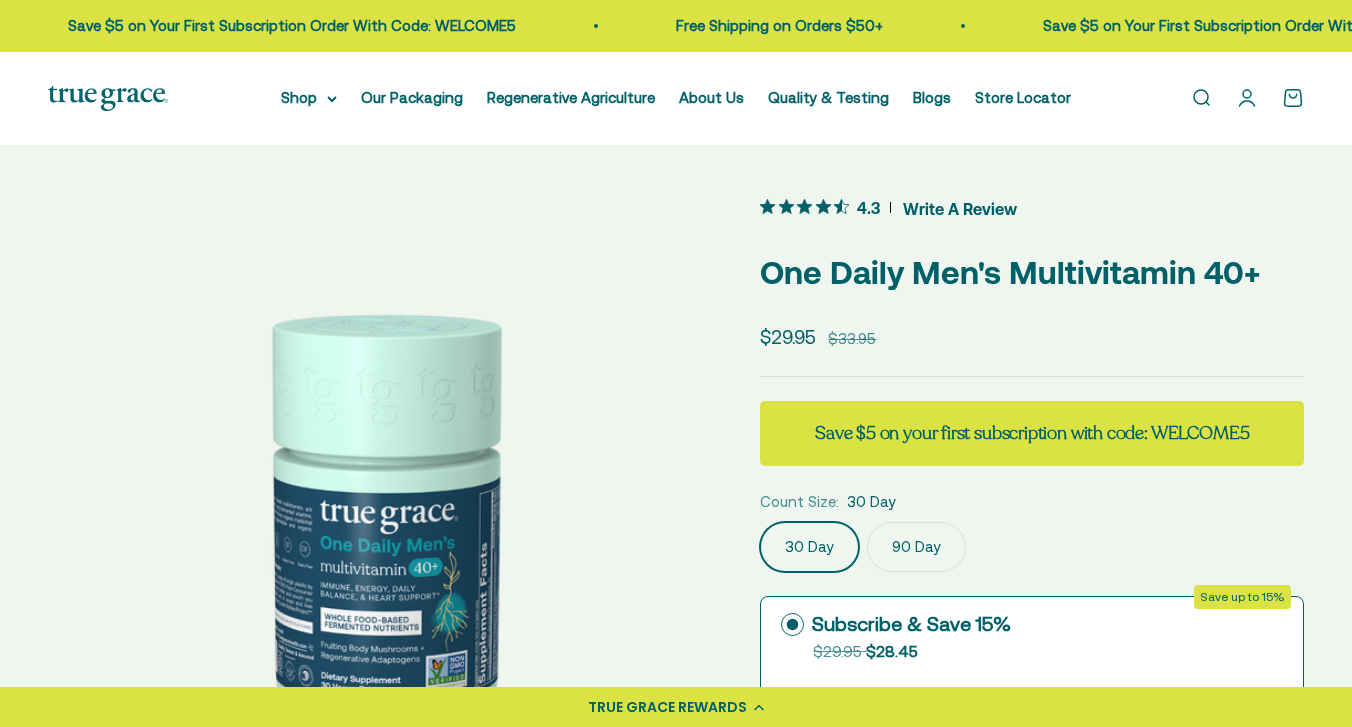 scroll, scrollTop: 0, scrollLeft: 0, axis: both 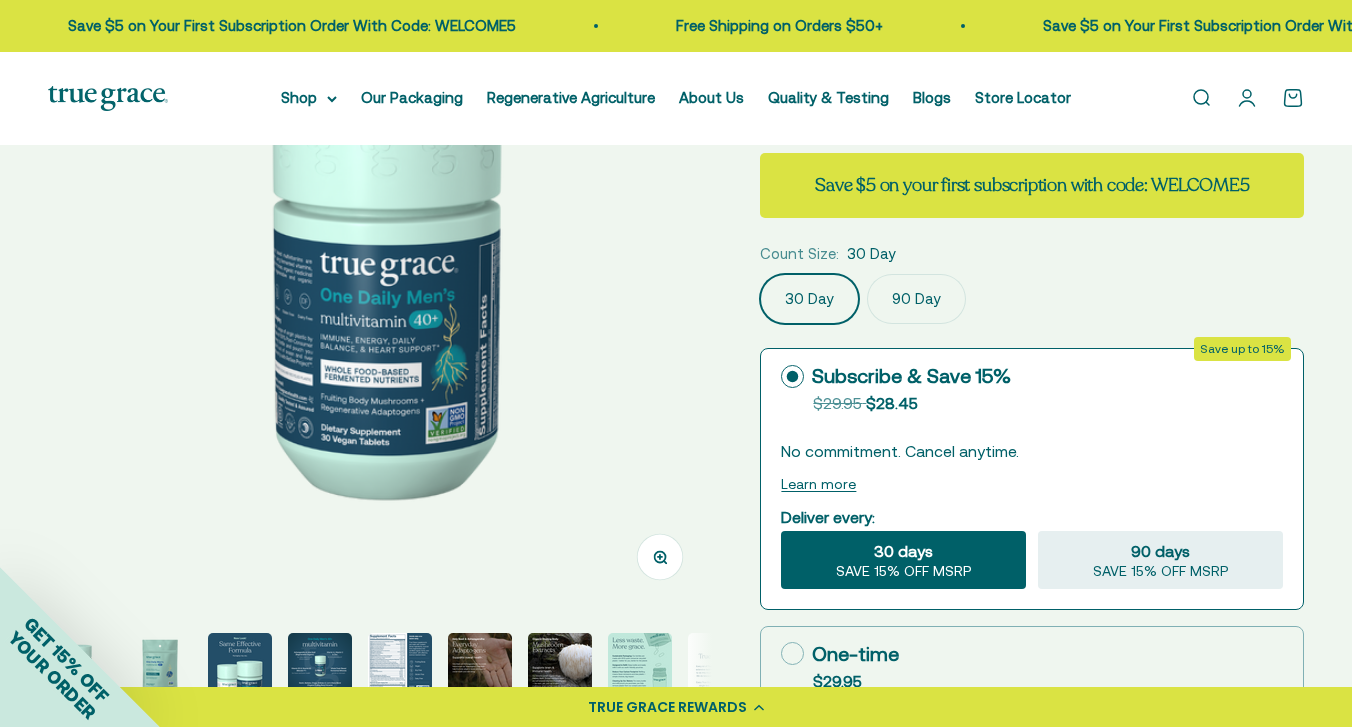 click on "90 Day" 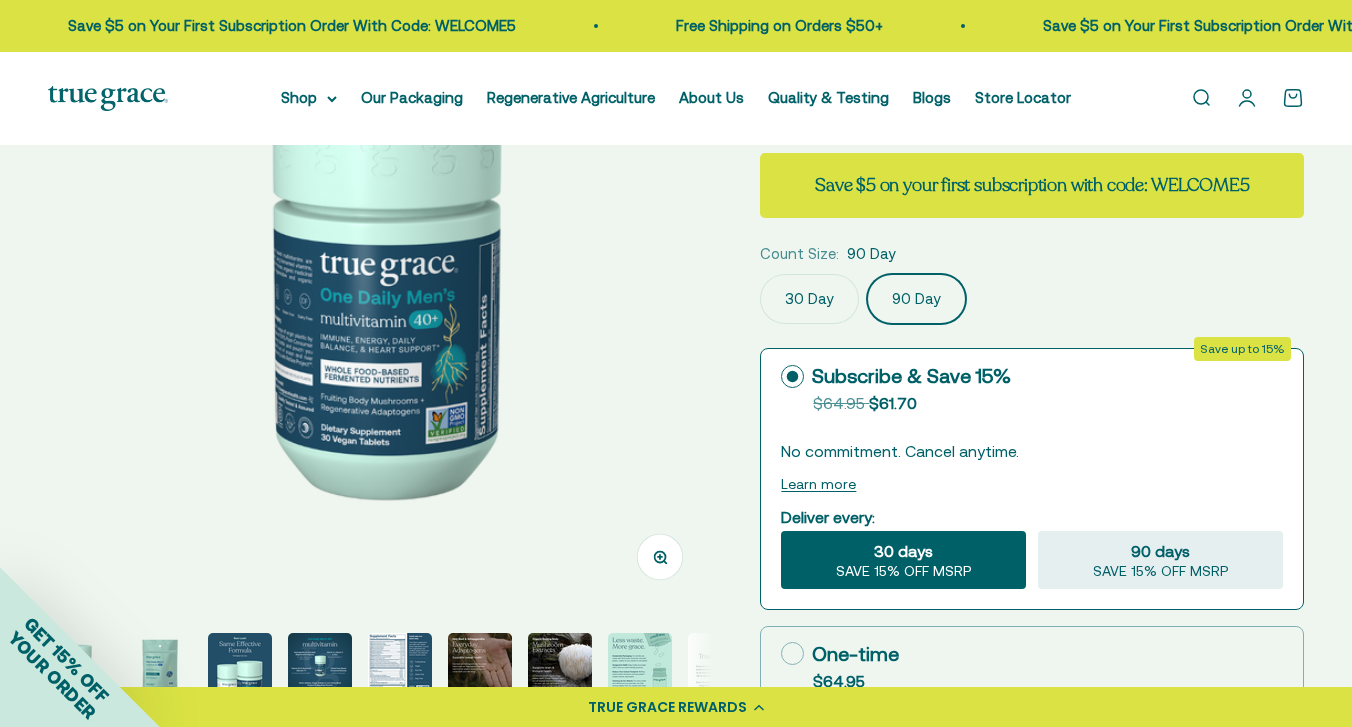 scroll, scrollTop: 0, scrollLeft: 676, axis: horizontal 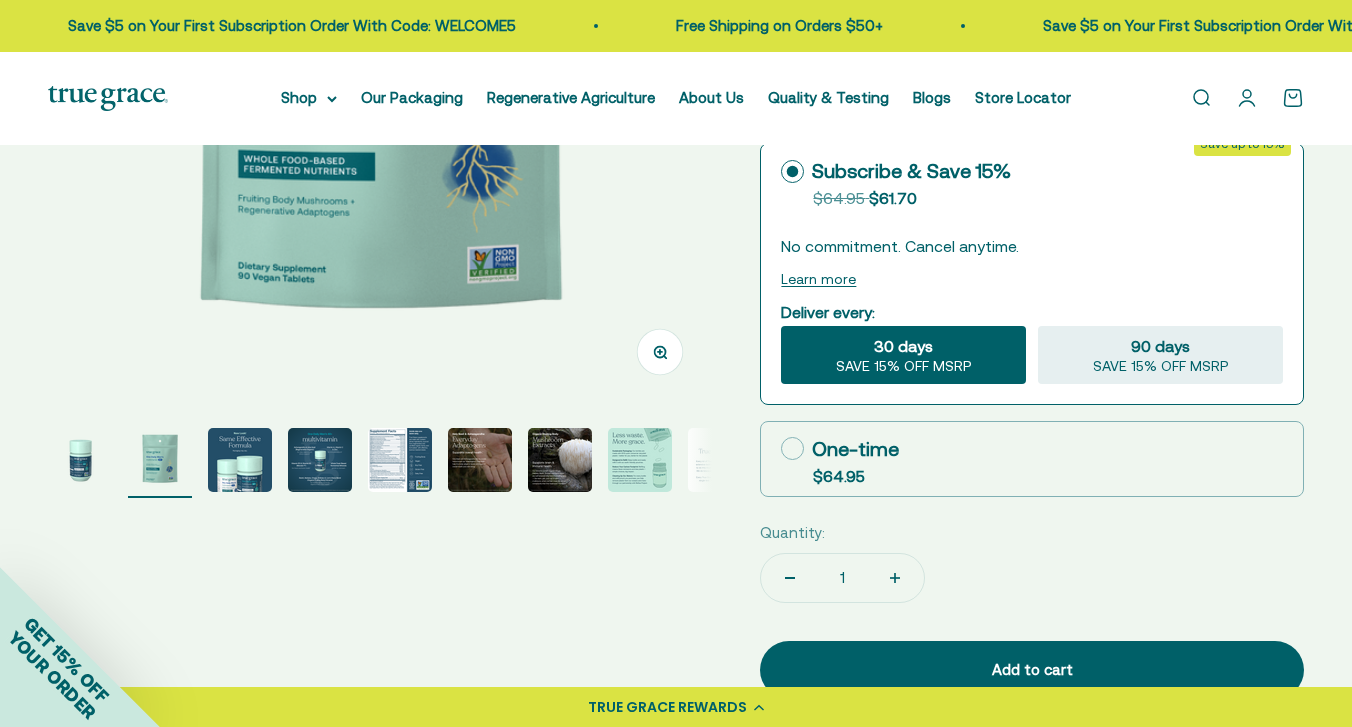 click at bounding box center [640, 460] 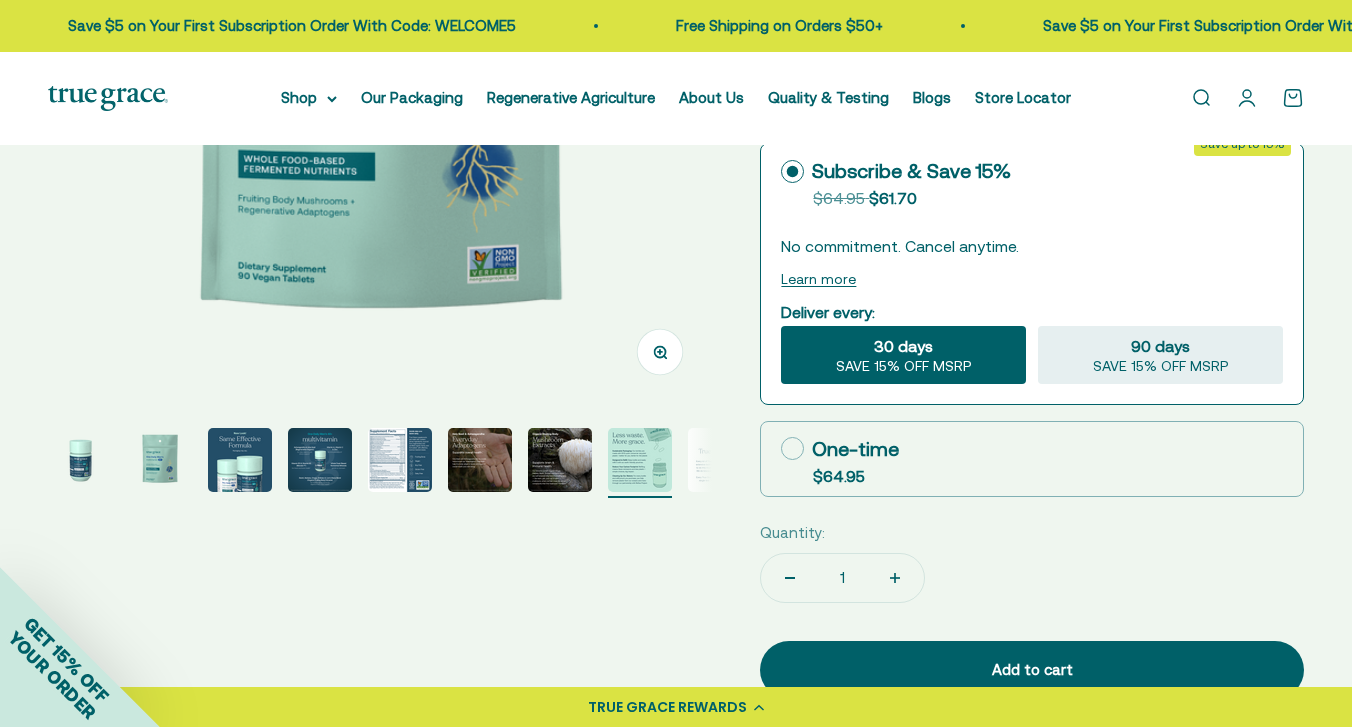 scroll, scrollTop: 0, scrollLeft: 120, axis: horizontal 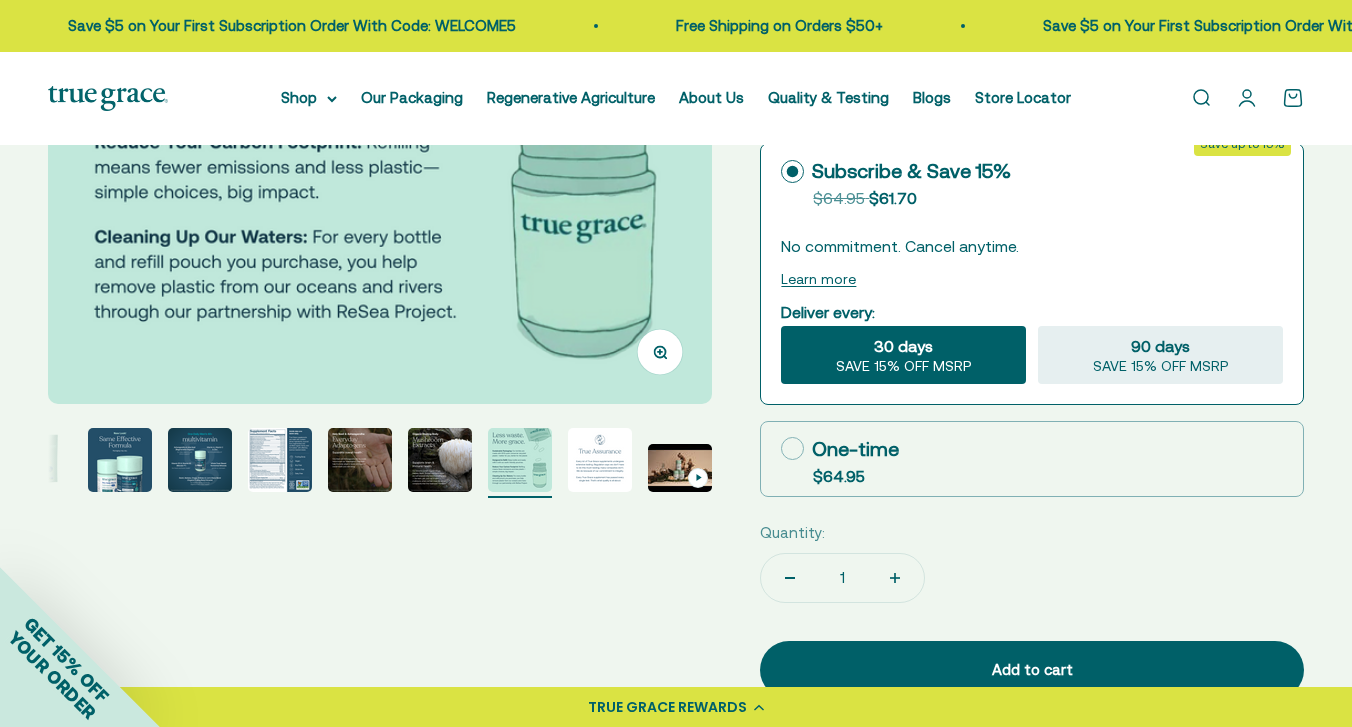 click at bounding box center (280, 460) 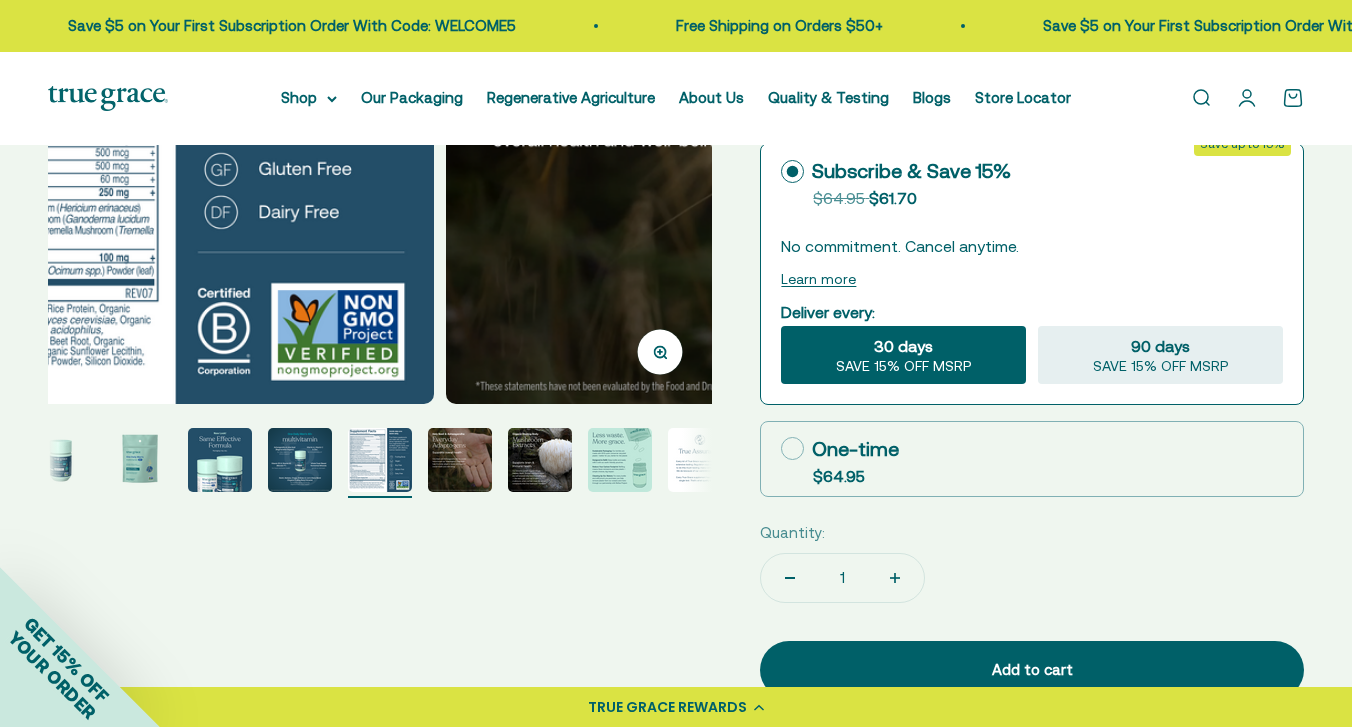 scroll, scrollTop: 0, scrollLeft: 2706, axis: horizontal 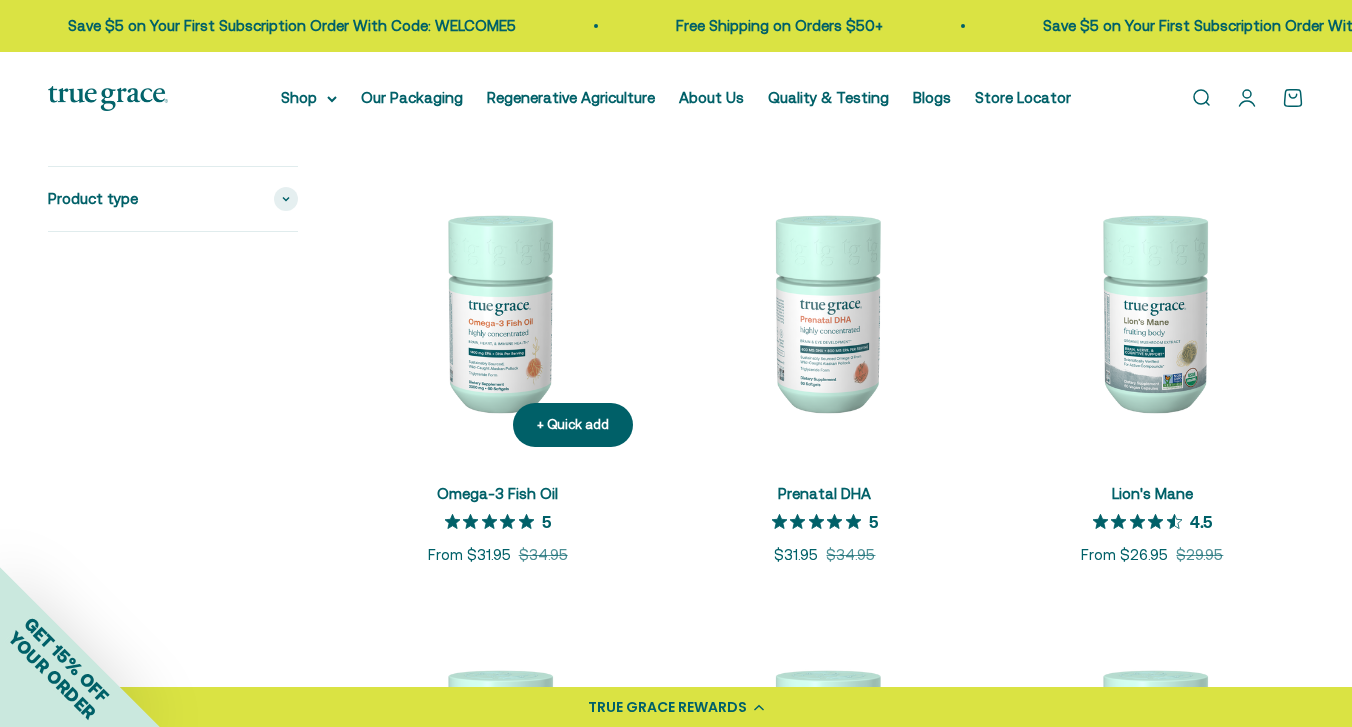 click at bounding box center (497, 311) 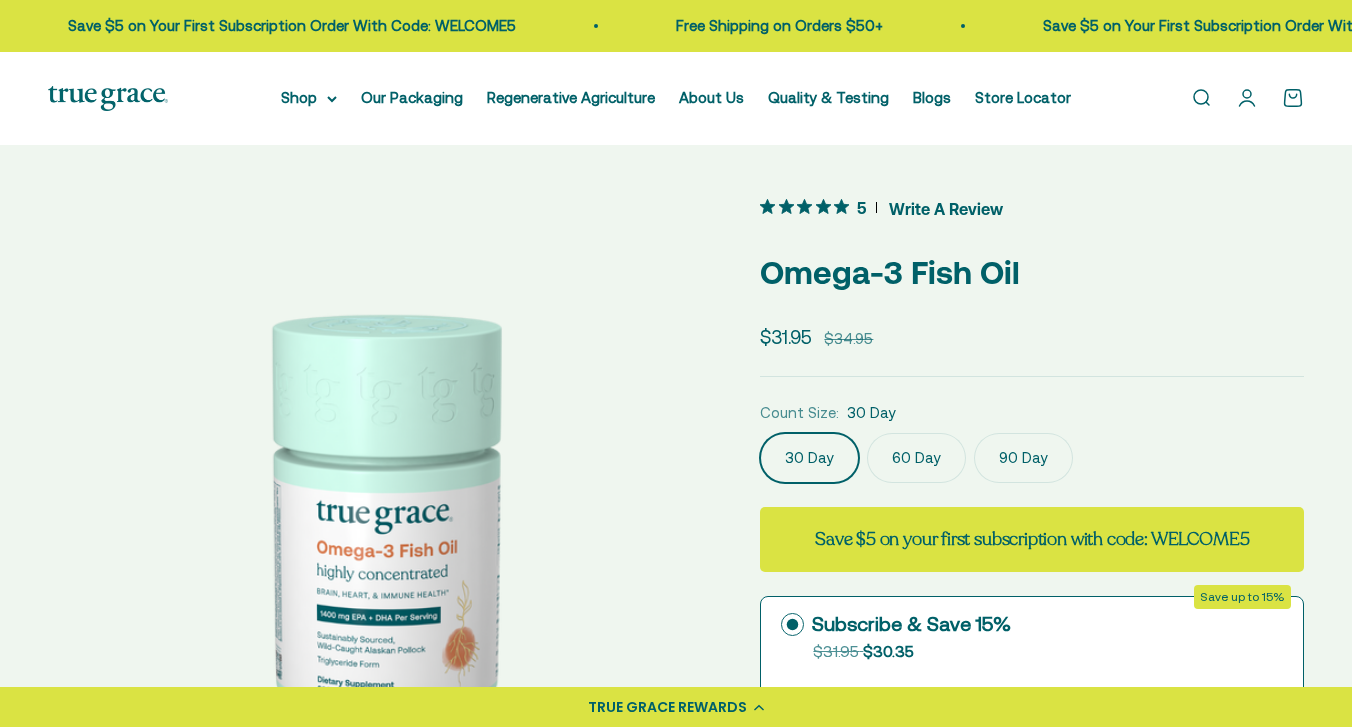scroll, scrollTop: 0, scrollLeft: 0, axis: both 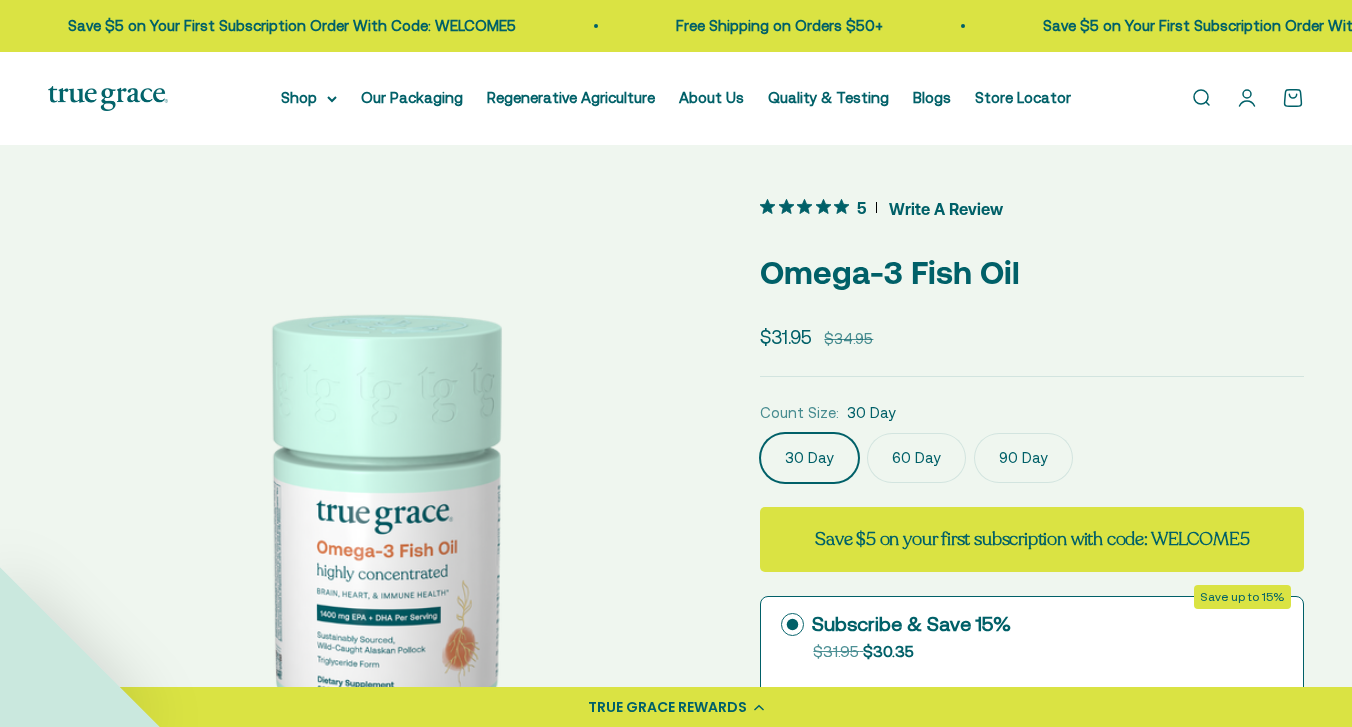 click on "90 Day" 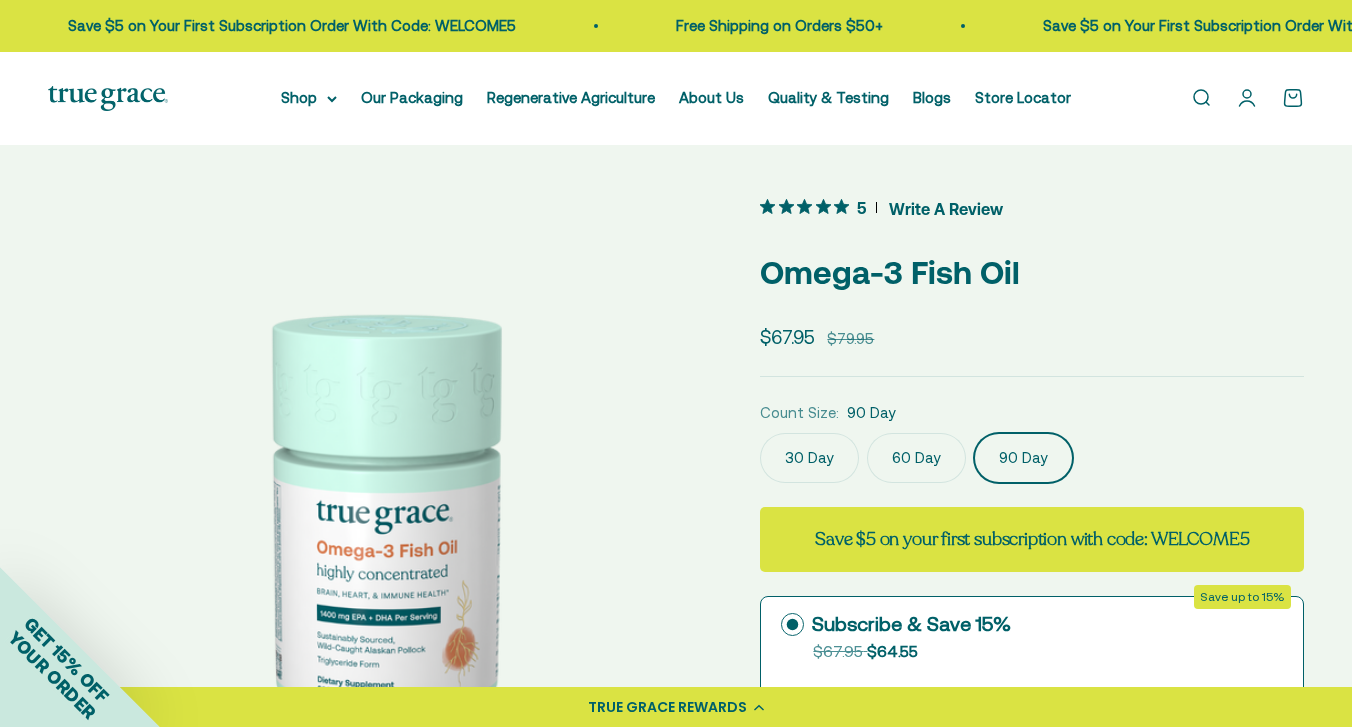 scroll, scrollTop: 0, scrollLeft: 1353, axis: horizontal 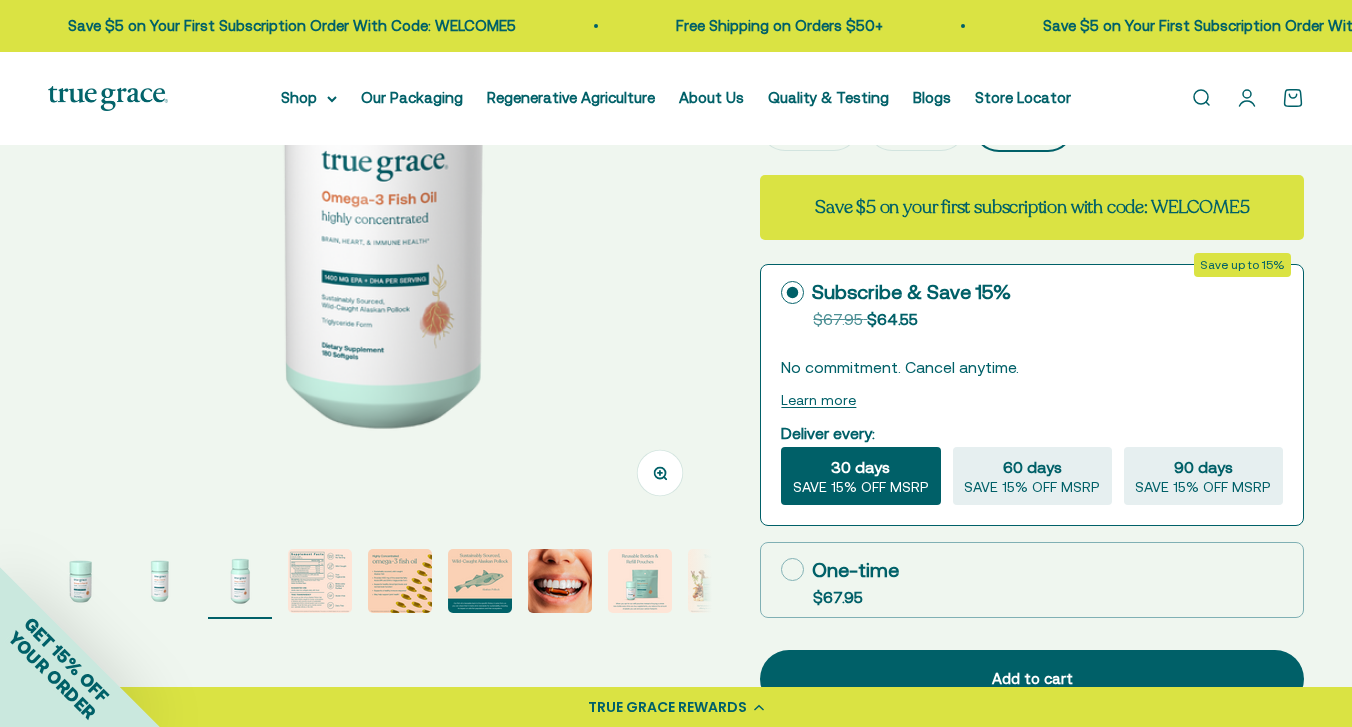 click 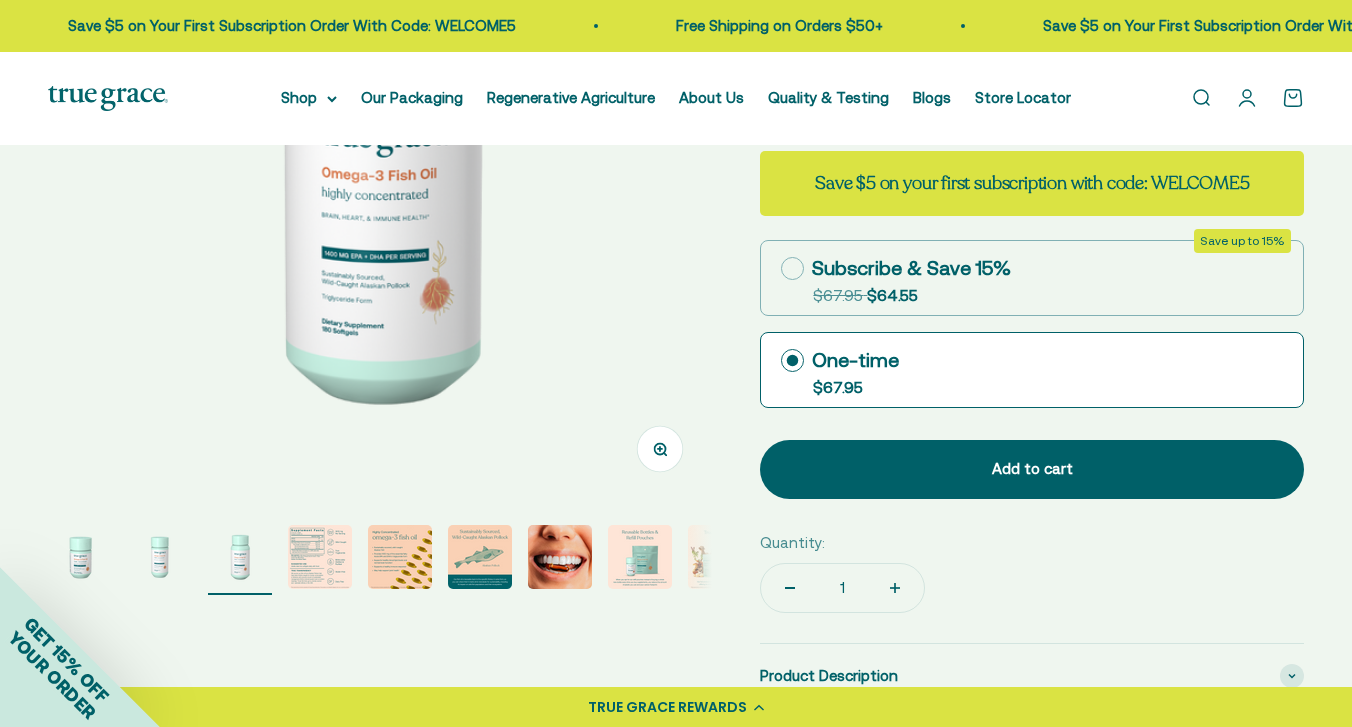 scroll, scrollTop: 361, scrollLeft: 0, axis: vertical 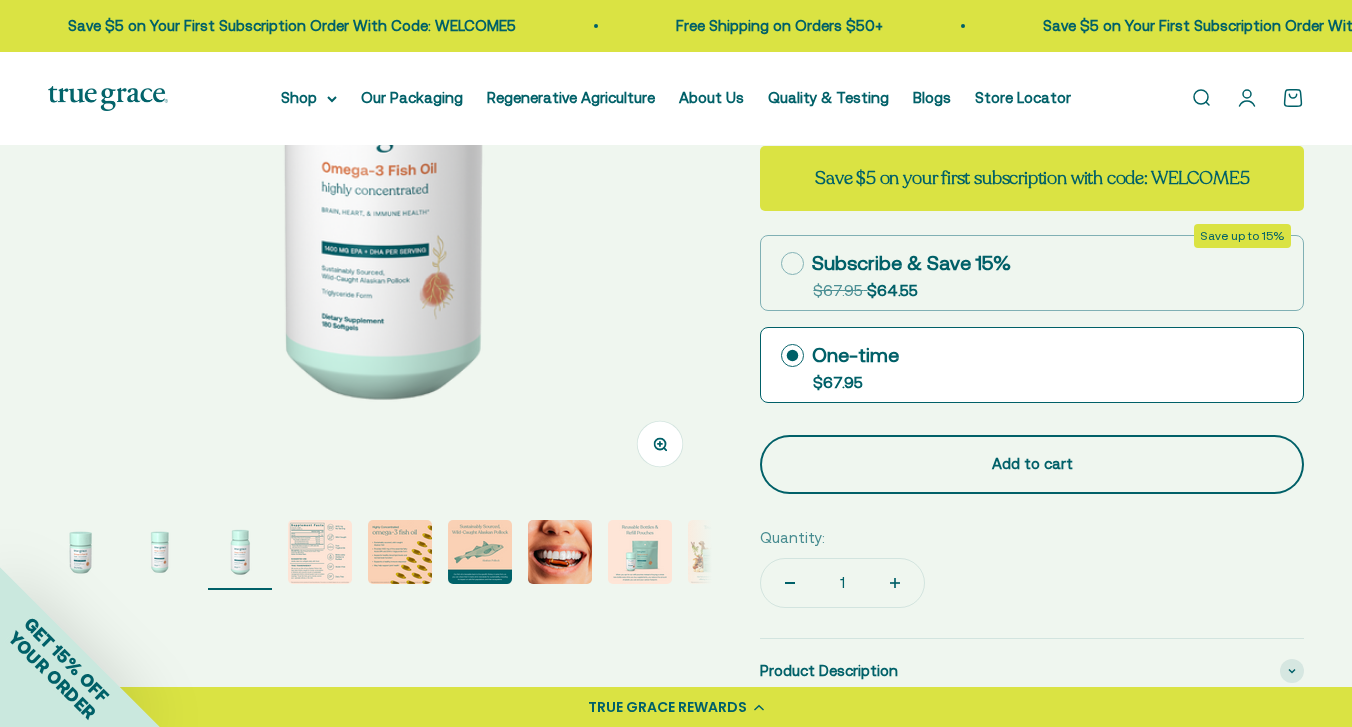 click on "Add to cart" at bounding box center (1032, 464) 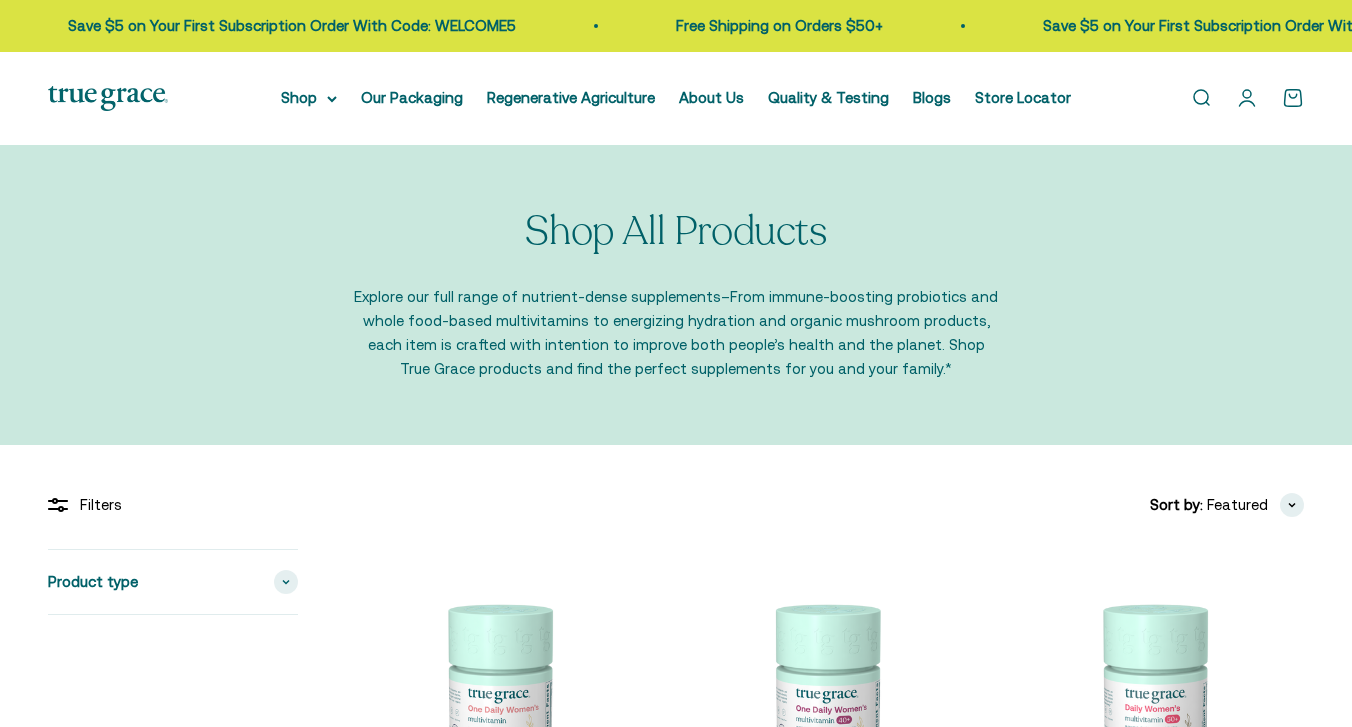 scroll, scrollTop: 1753, scrollLeft: 0, axis: vertical 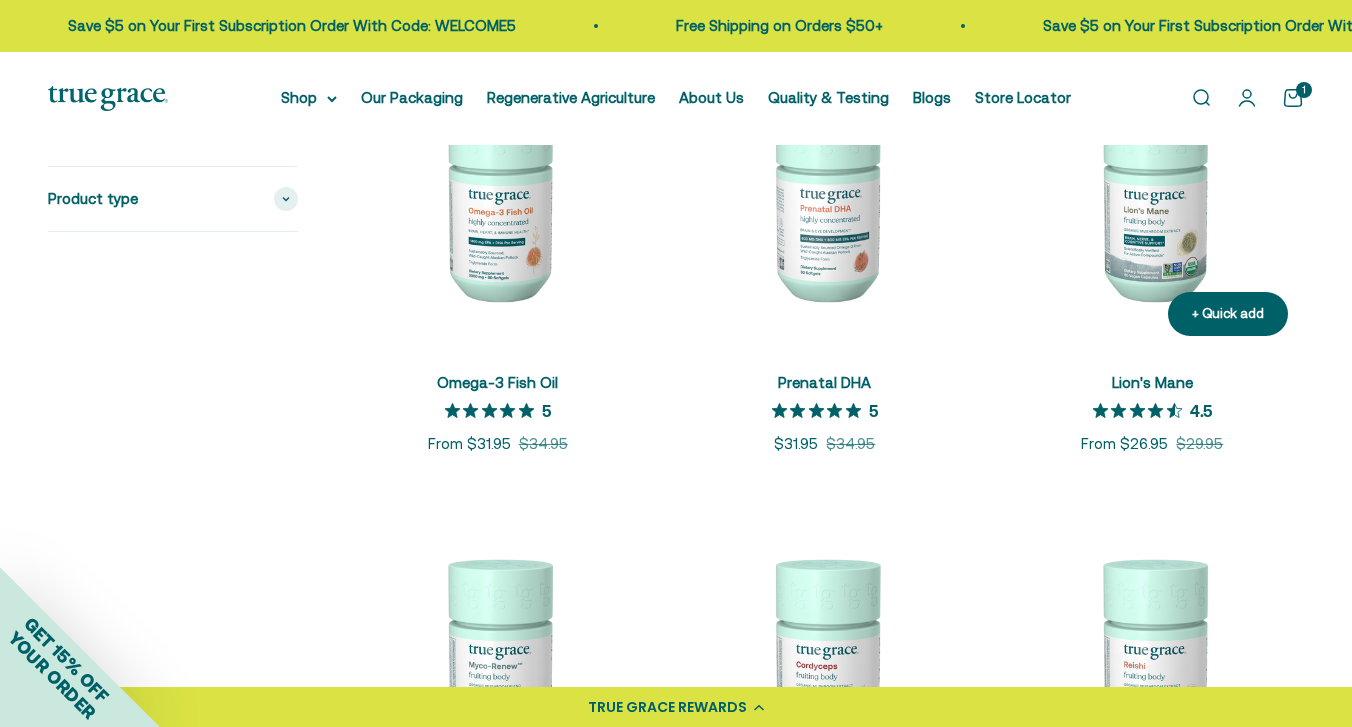 click at bounding box center (1152, 200) 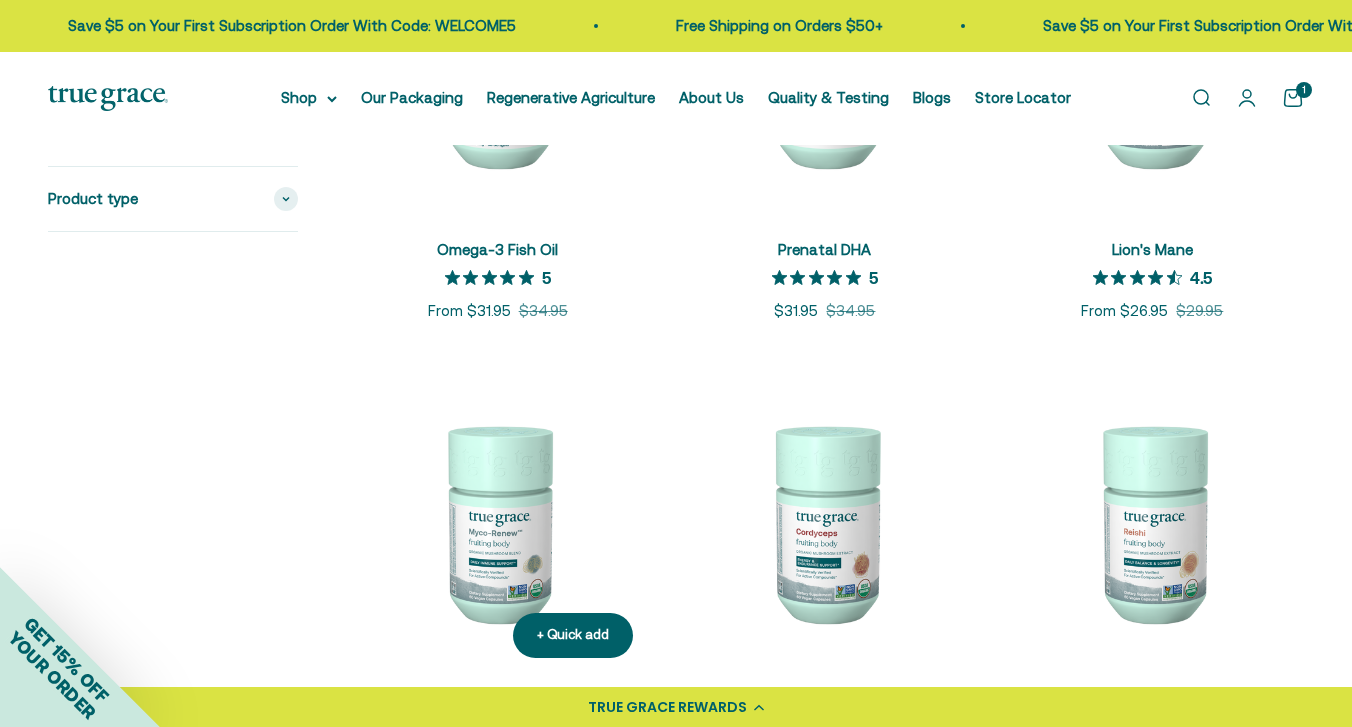 scroll, scrollTop: 2036, scrollLeft: 0, axis: vertical 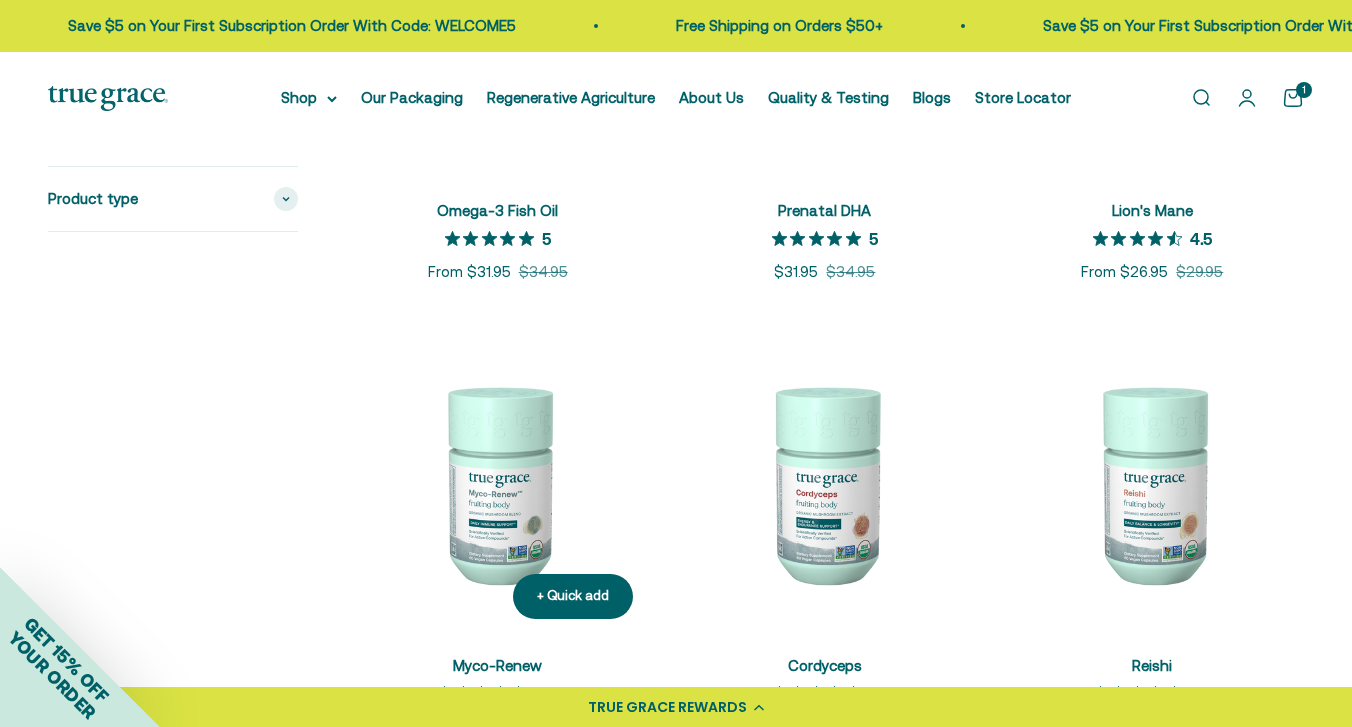 click at bounding box center (497, 483) 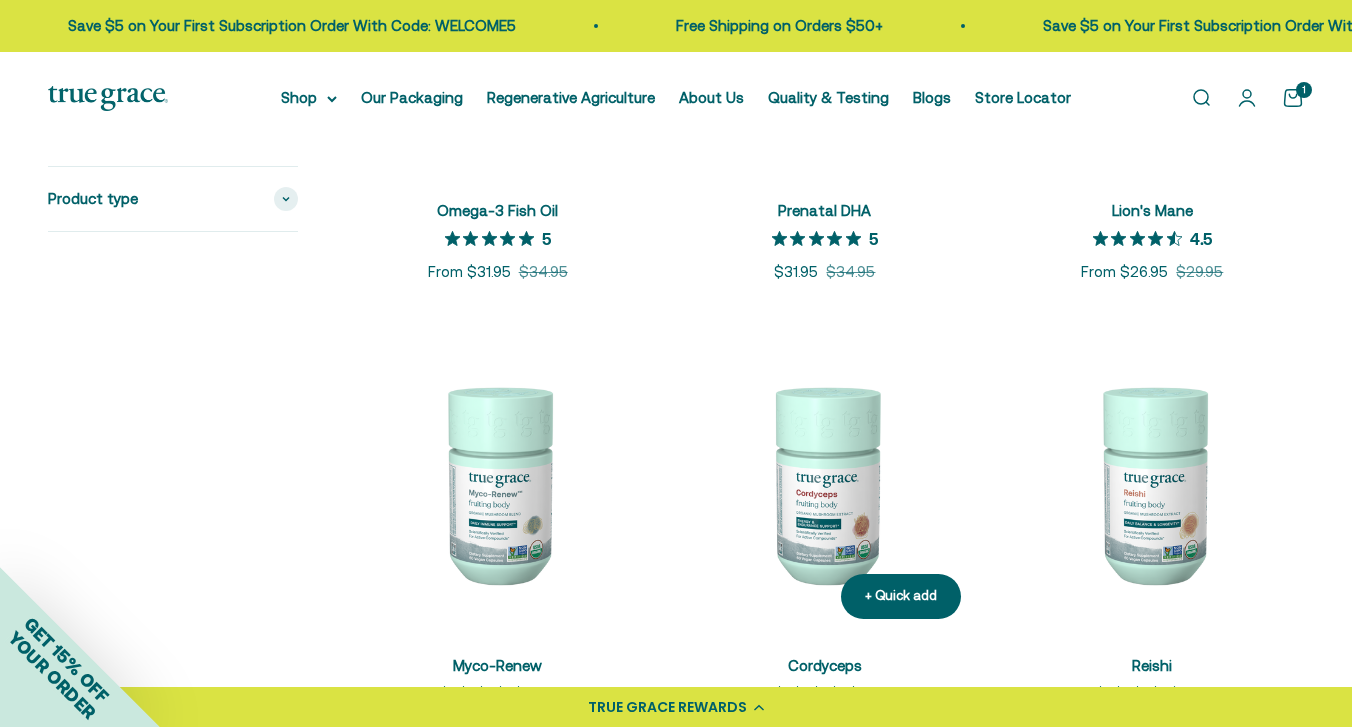 click at bounding box center (824, 483) 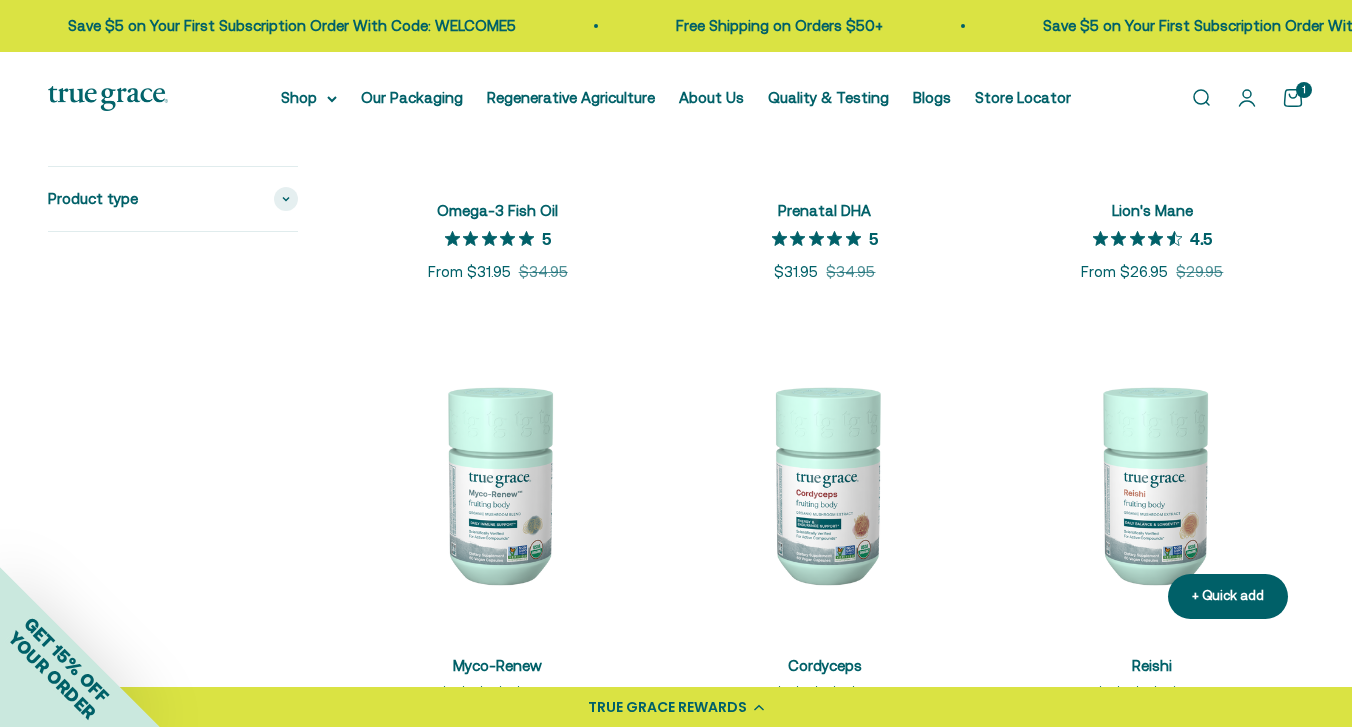 click at bounding box center [1152, 483] 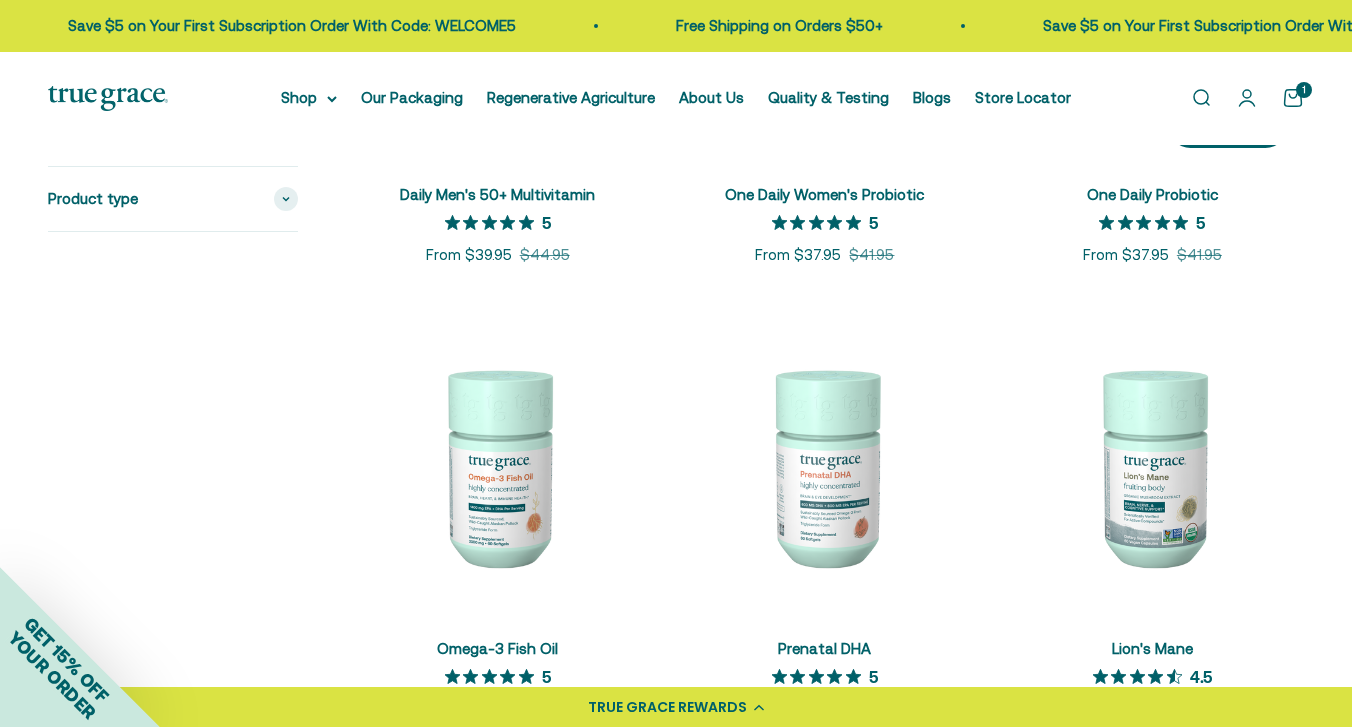 scroll, scrollTop: 1373, scrollLeft: 0, axis: vertical 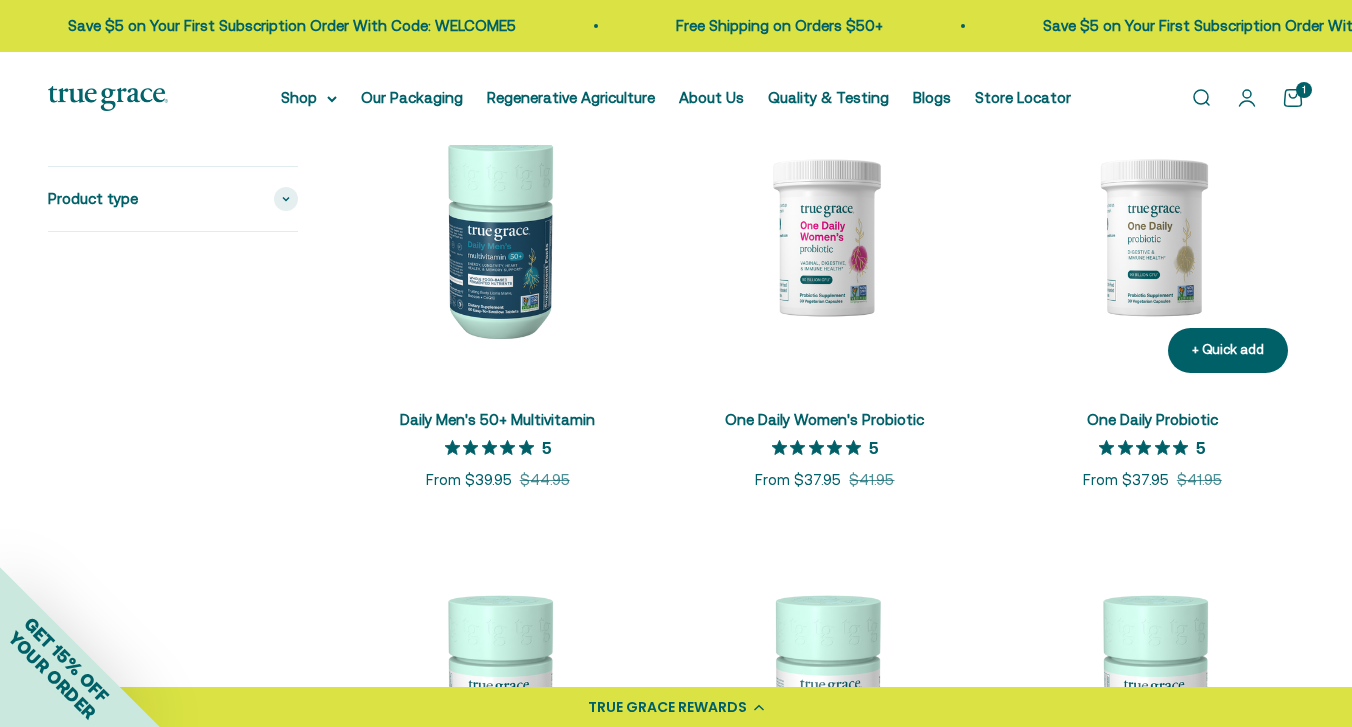 click at bounding box center [1152, 236] 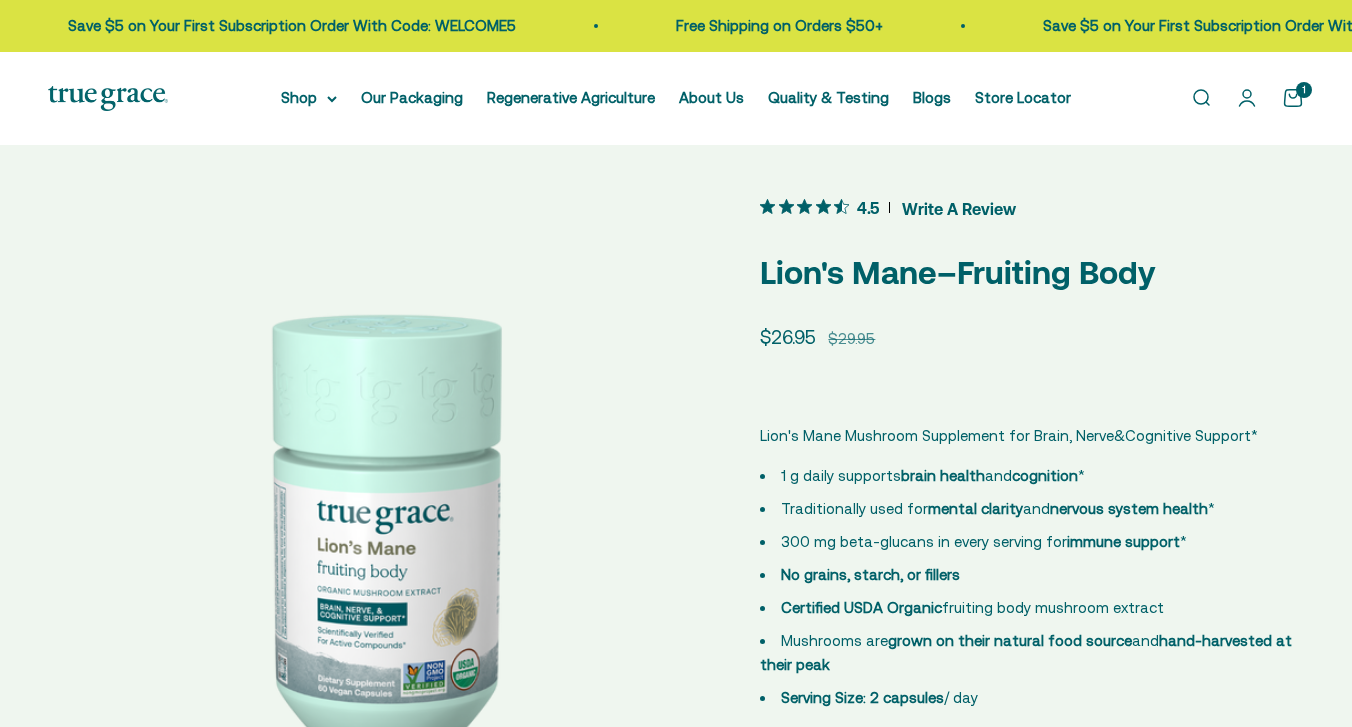 scroll, scrollTop: 0, scrollLeft: 0, axis: both 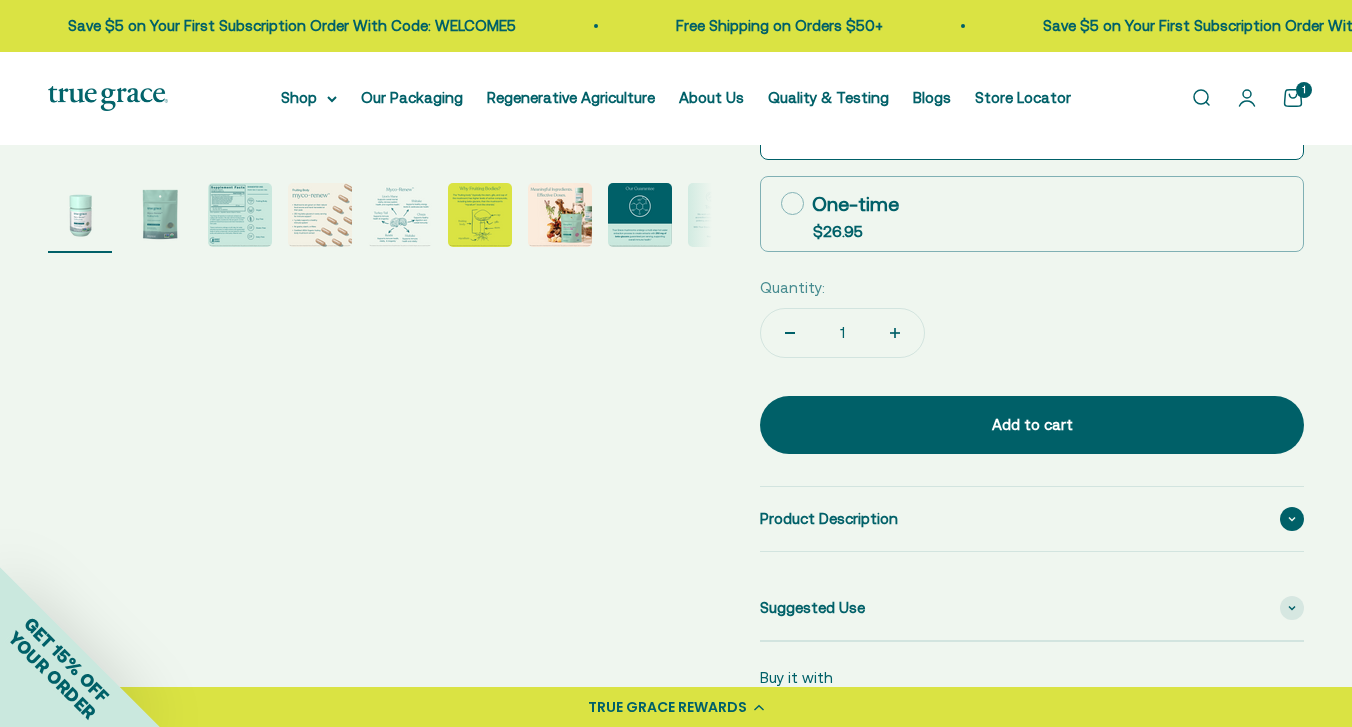 click on "Product Description" 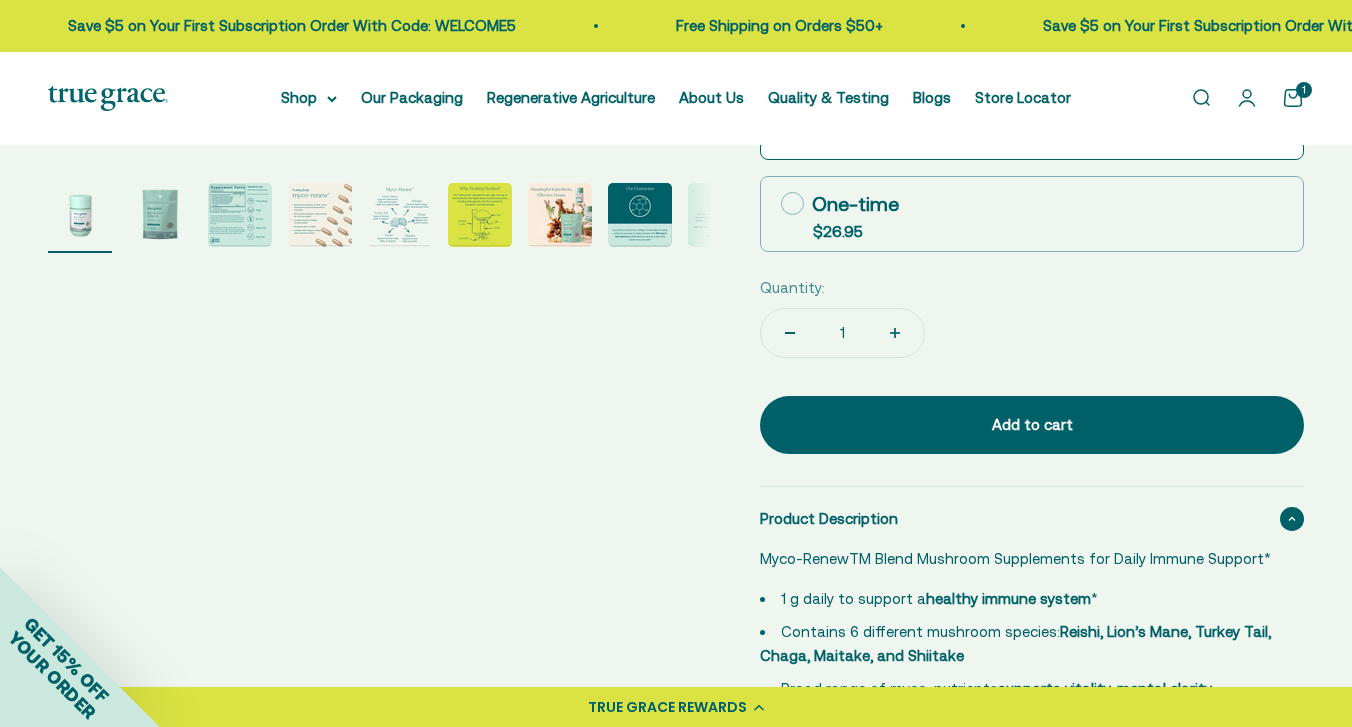 scroll, scrollTop: 806, scrollLeft: 0, axis: vertical 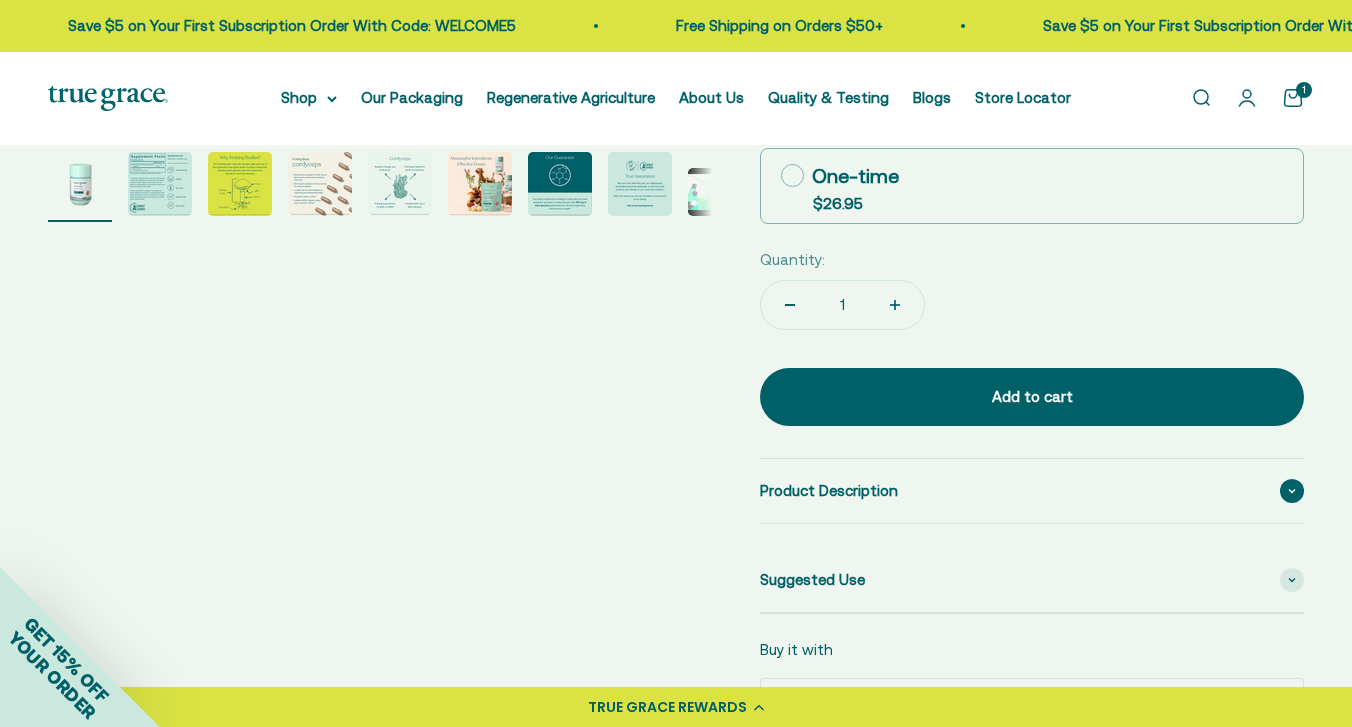 click on "Product Description" 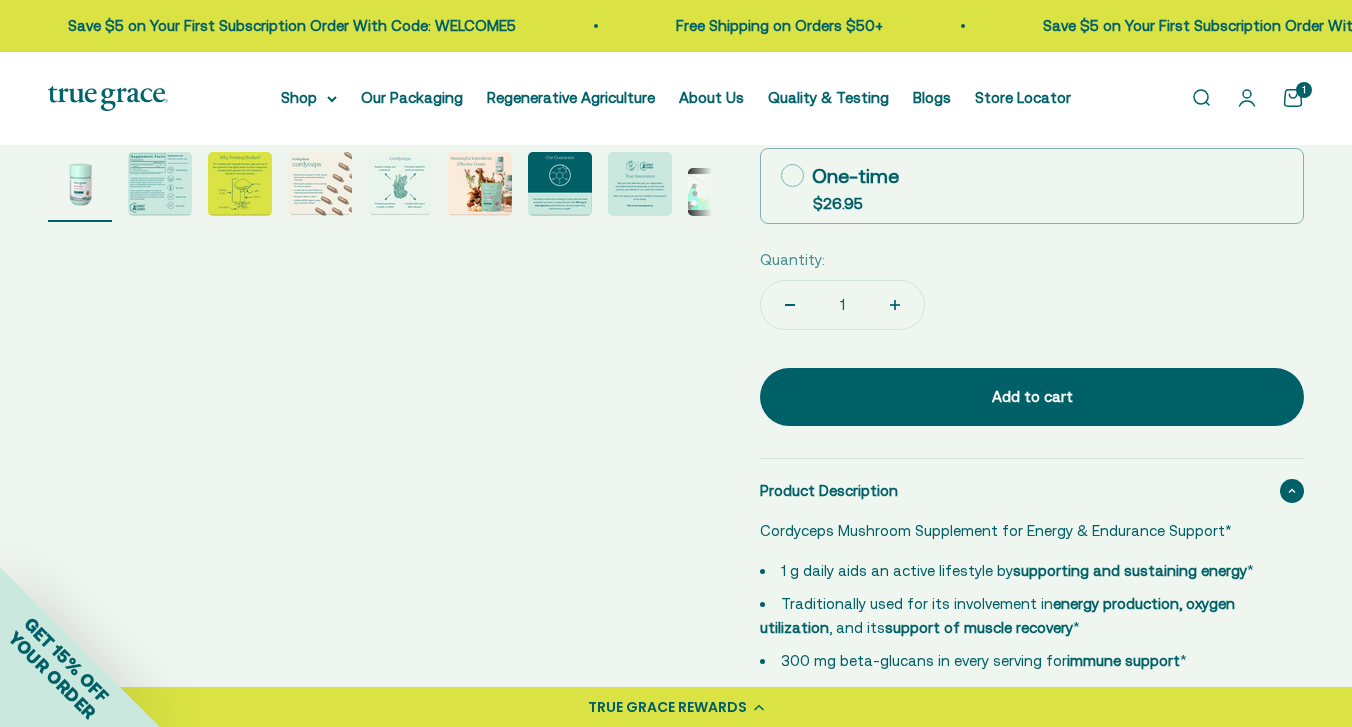 scroll, scrollTop: 765, scrollLeft: 0, axis: vertical 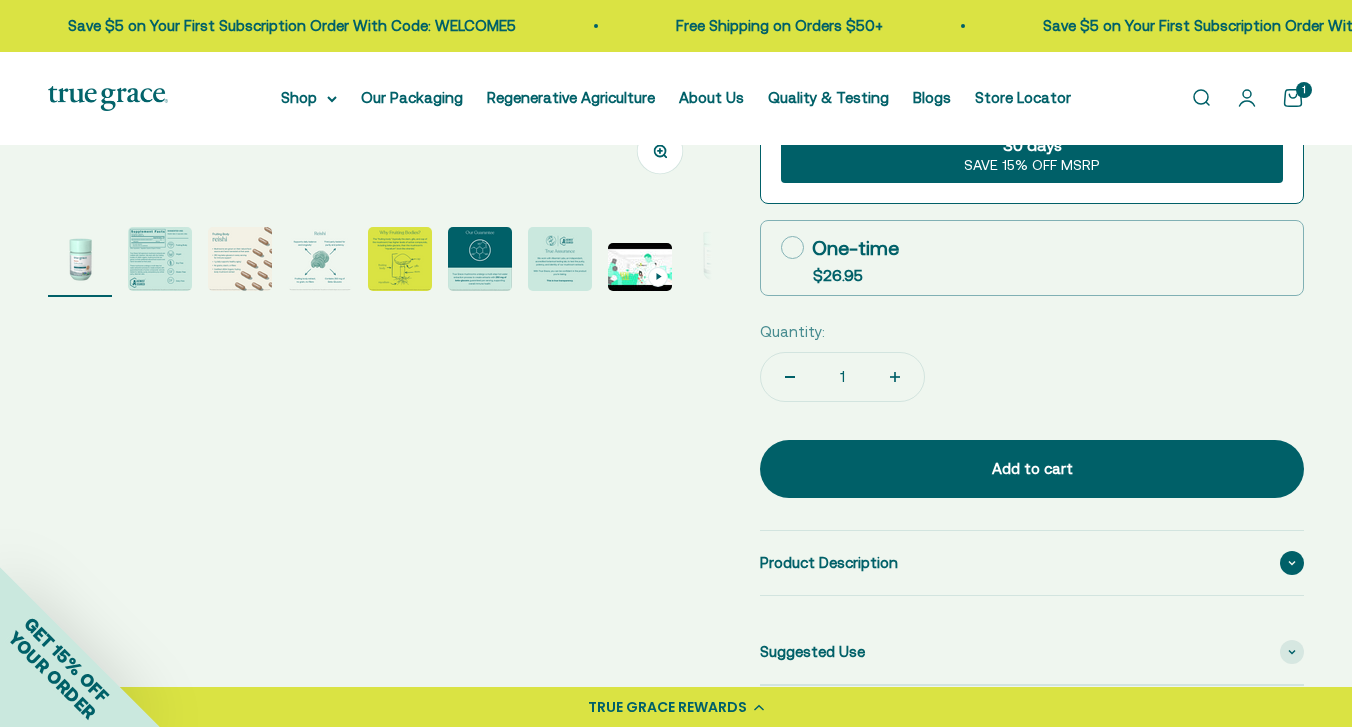 click on "Product Description" 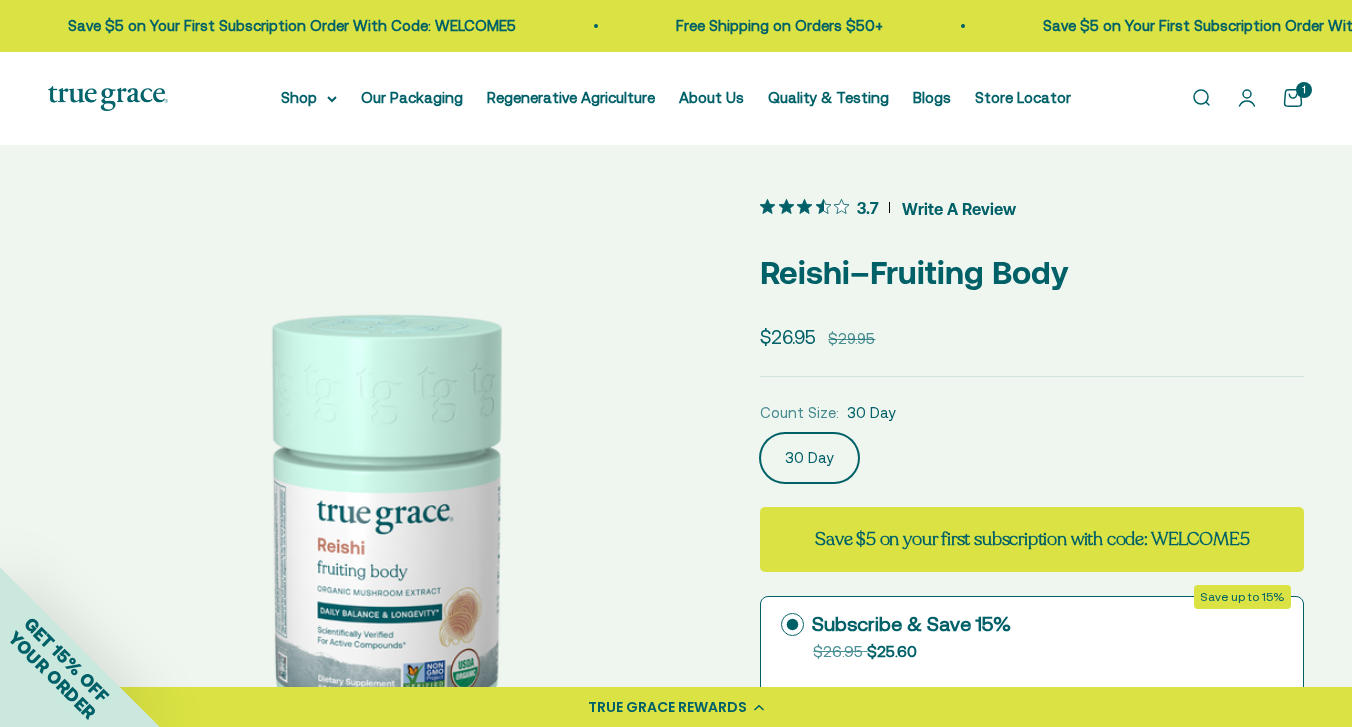 scroll, scrollTop: 0, scrollLeft: 0, axis: both 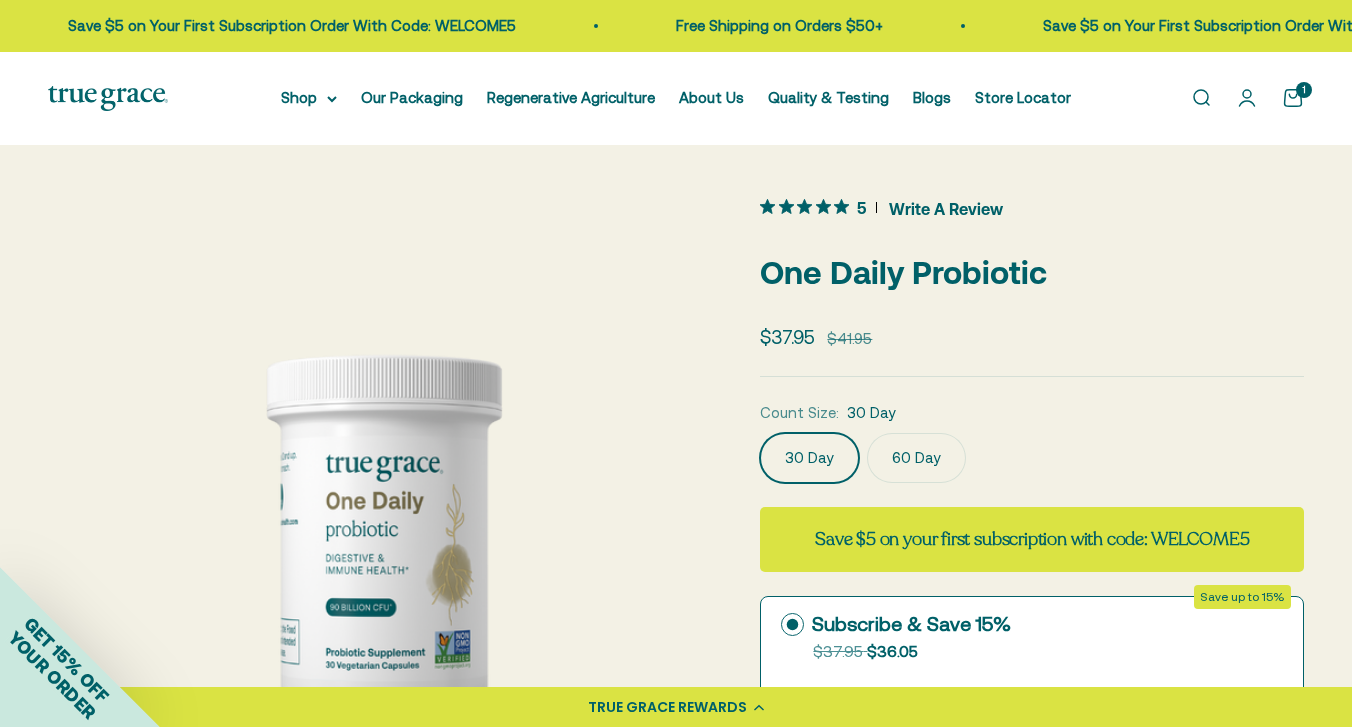 click on "60 Day" 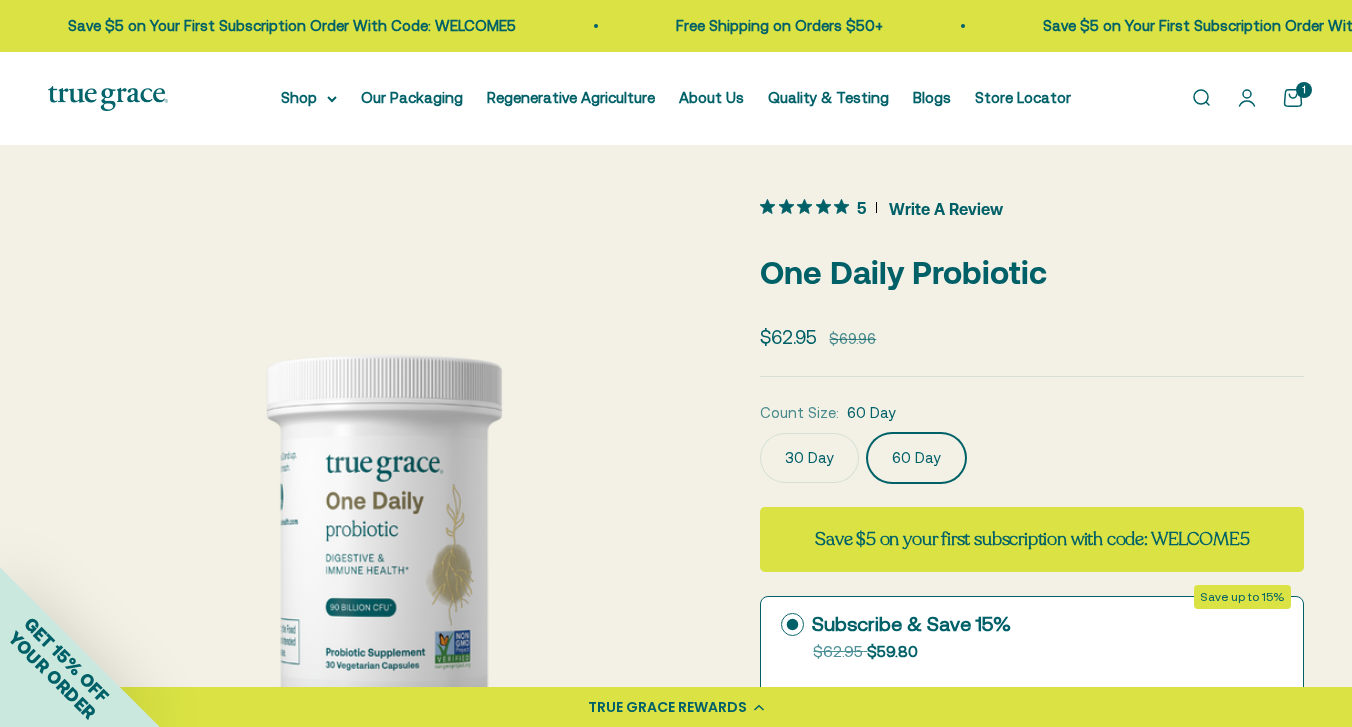 scroll, scrollTop: 0, scrollLeft: 676, axis: horizontal 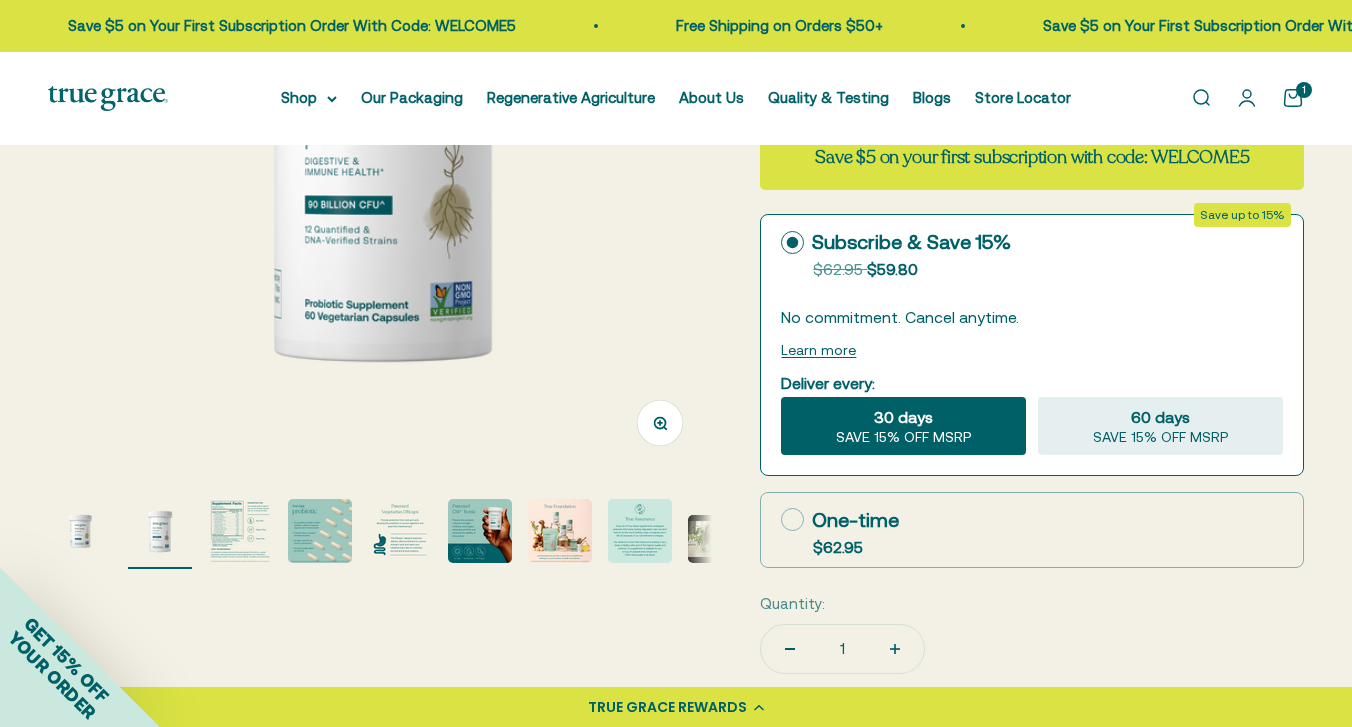 click 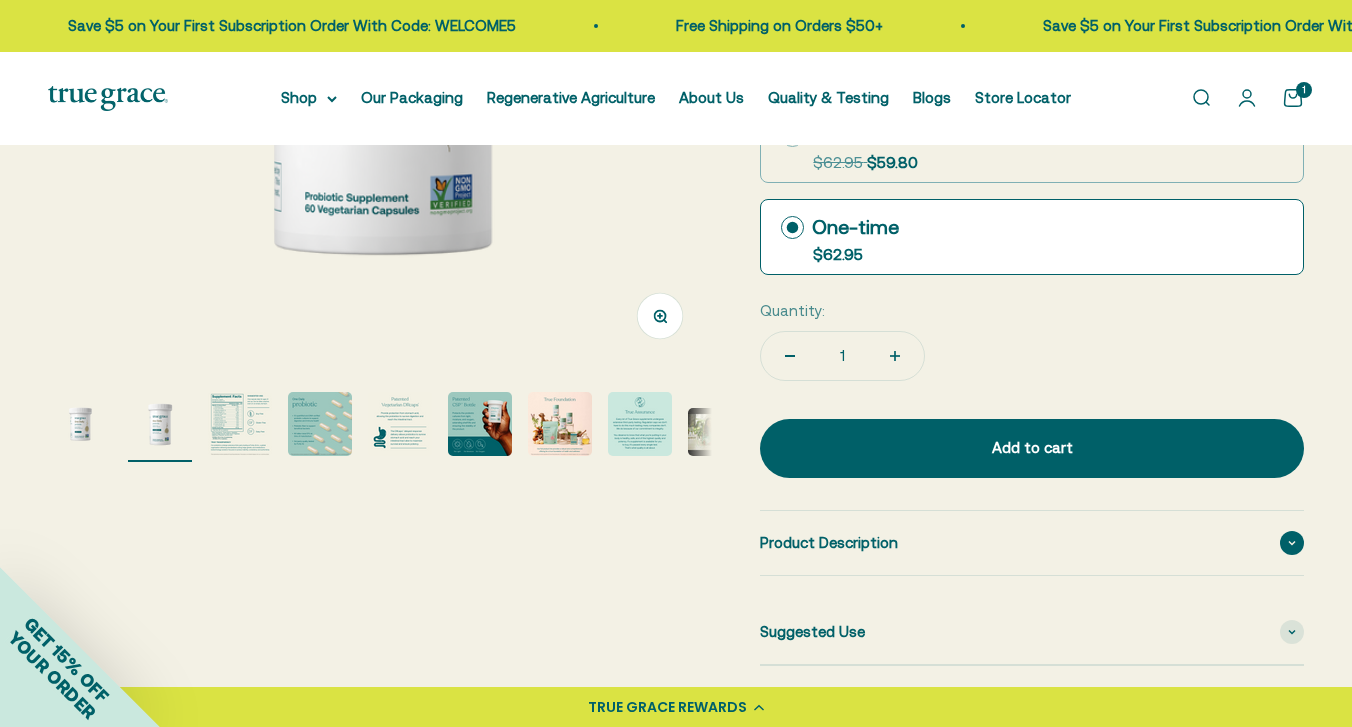 scroll, scrollTop: 491, scrollLeft: 0, axis: vertical 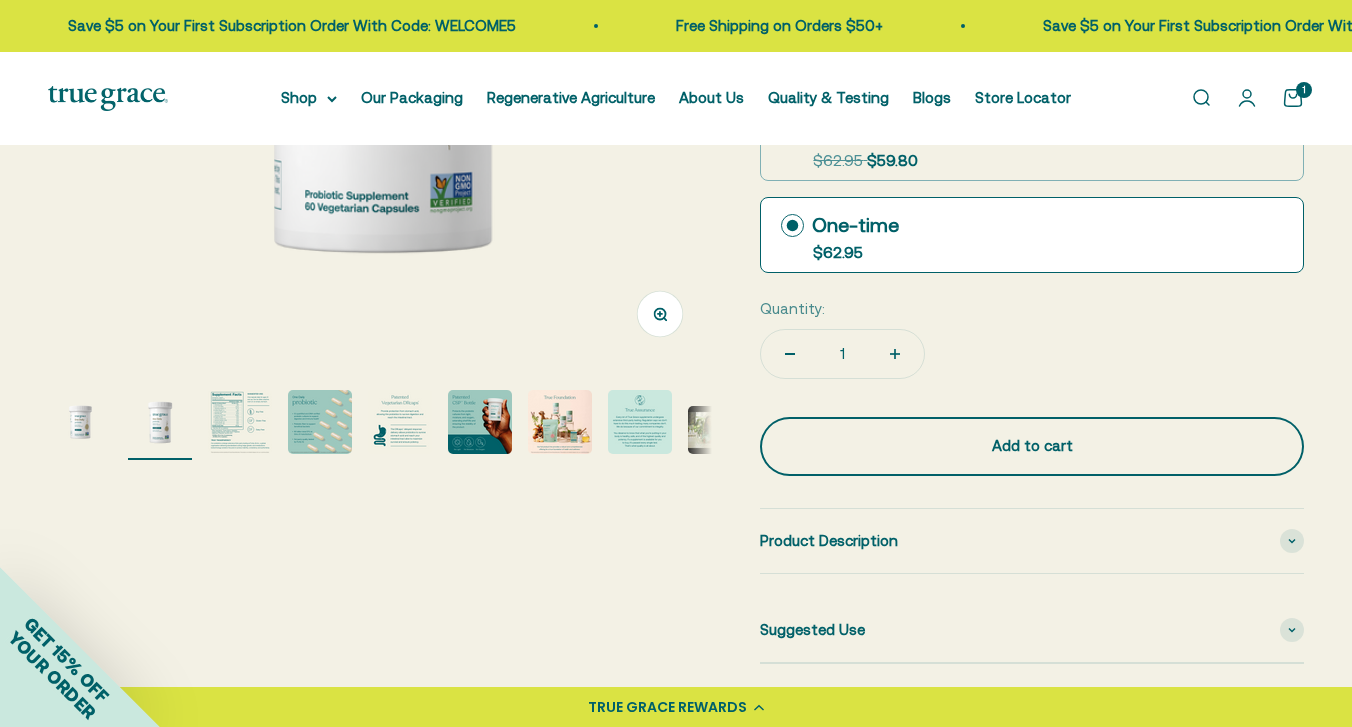 click on "Add to cart" at bounding box center [1032, 446] 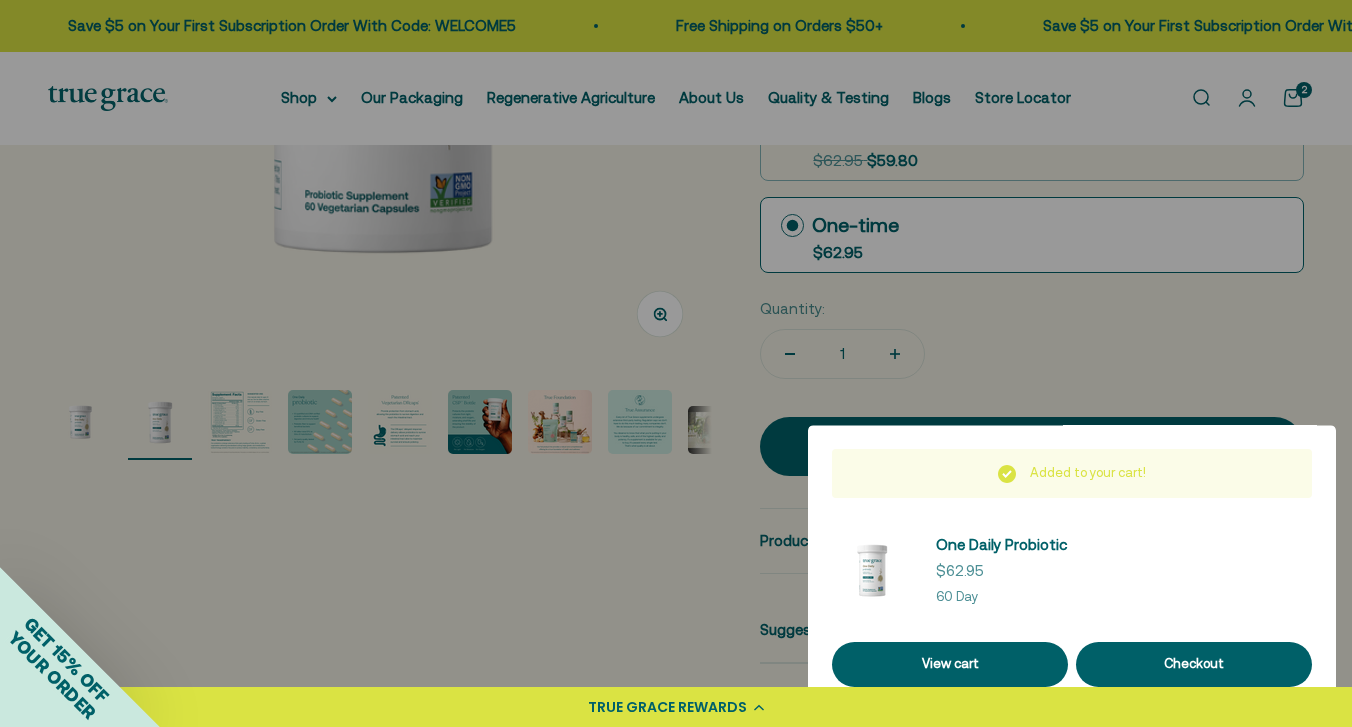 click at bounding box center (676, 363) 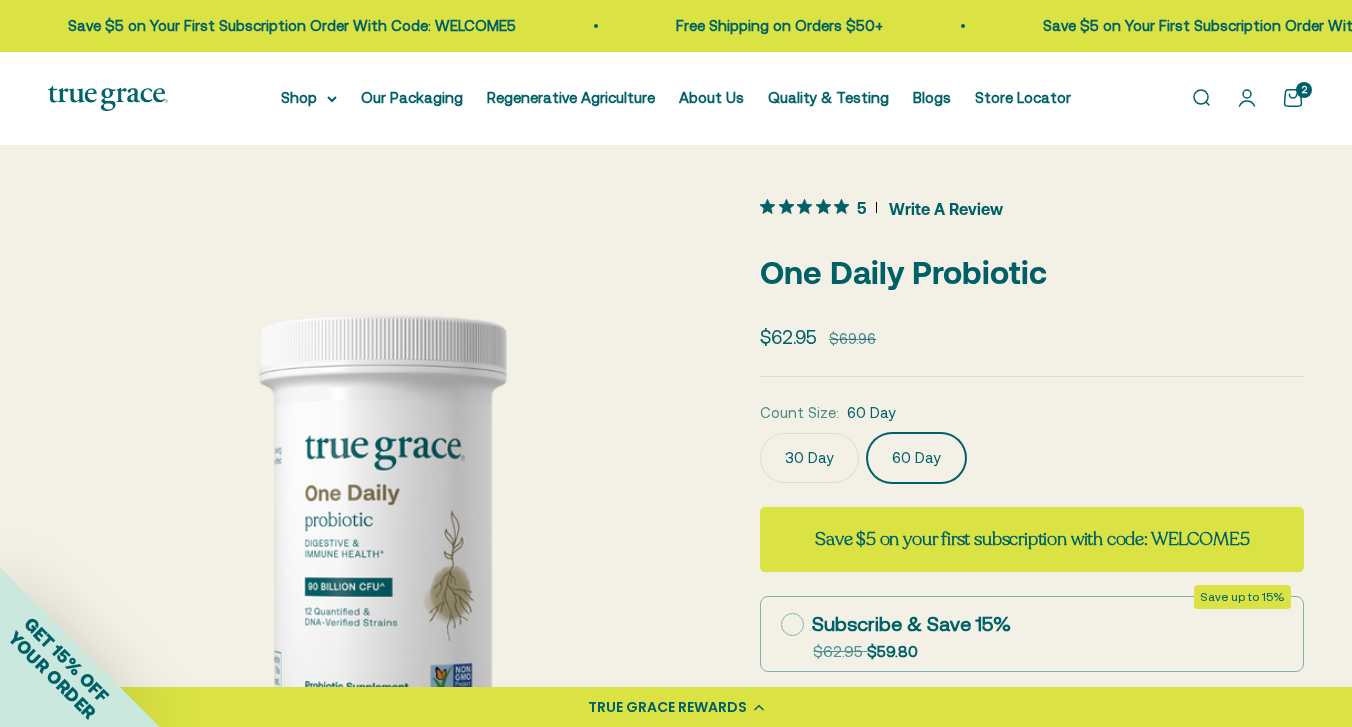 scroll, scrollTop: 0, scrollLeft: 0, axis: both 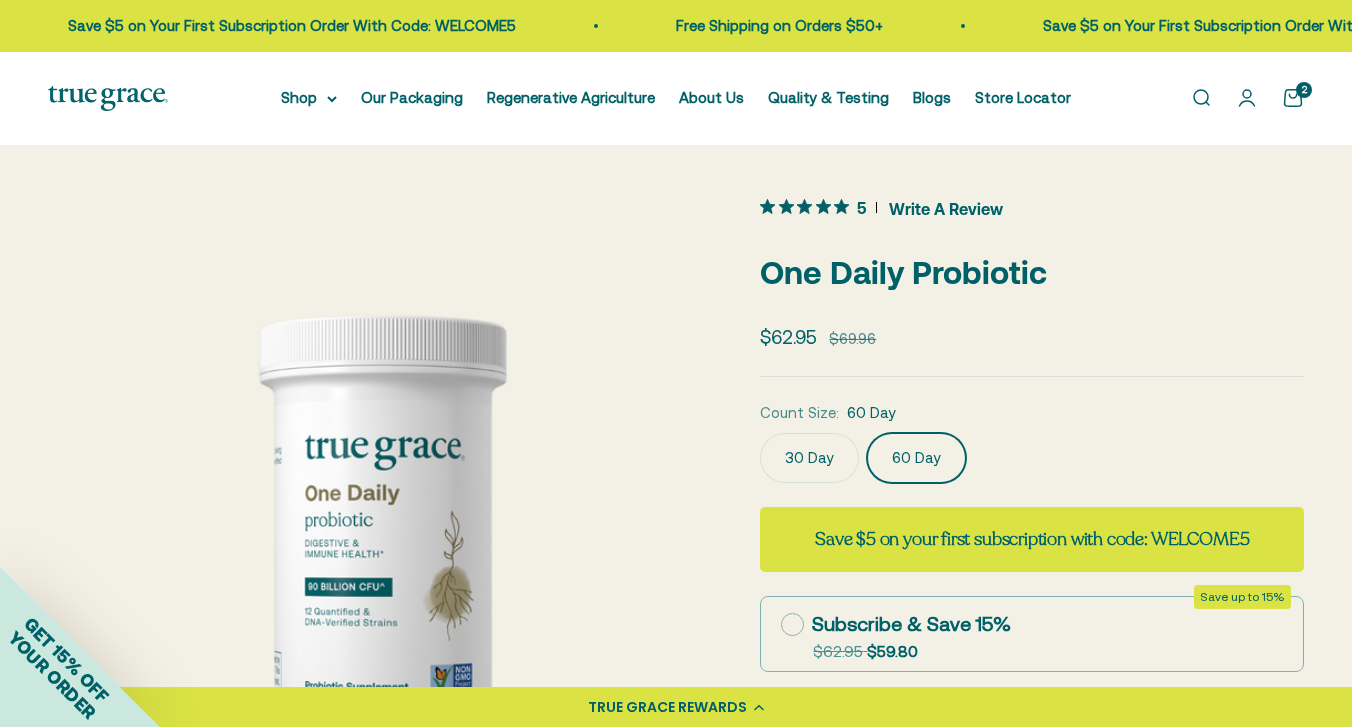 click at bounding box center [108, 98] 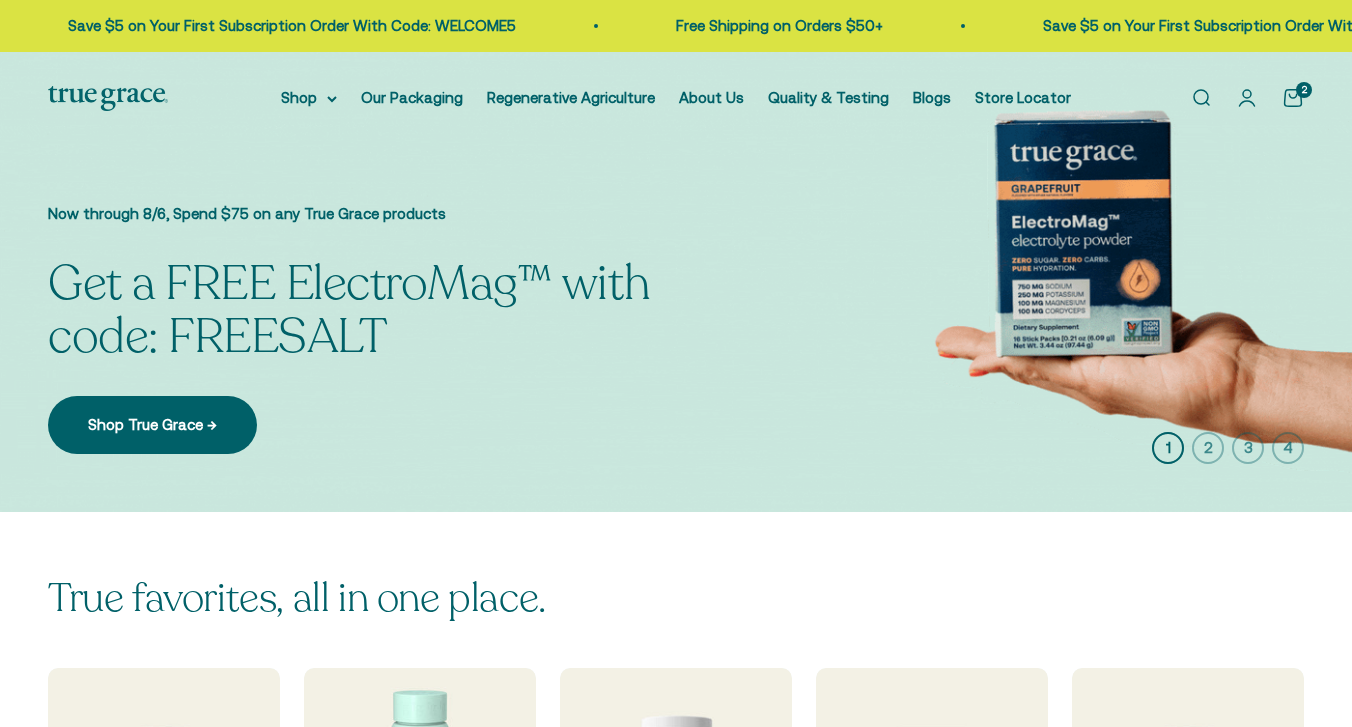 scroll, scrollTop: 0, scrollLeft: 0, axis: both 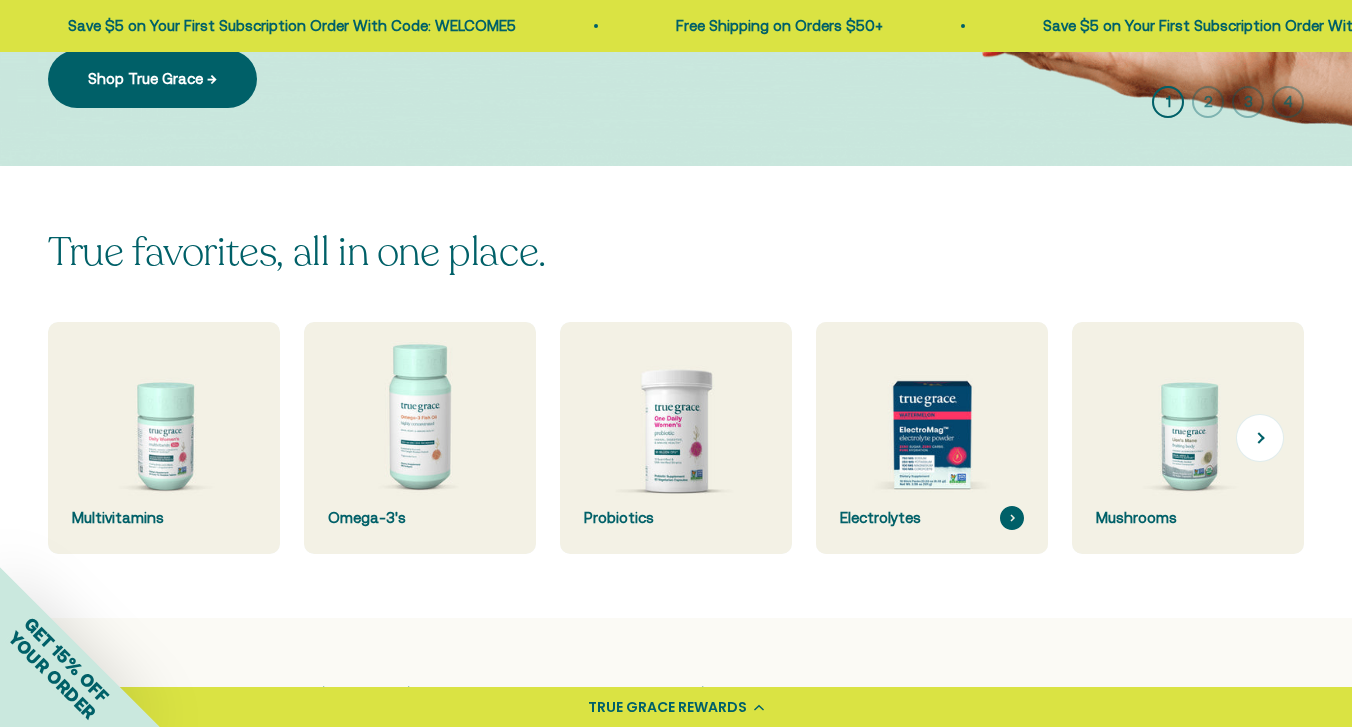 click at bounding box center (932, 438) 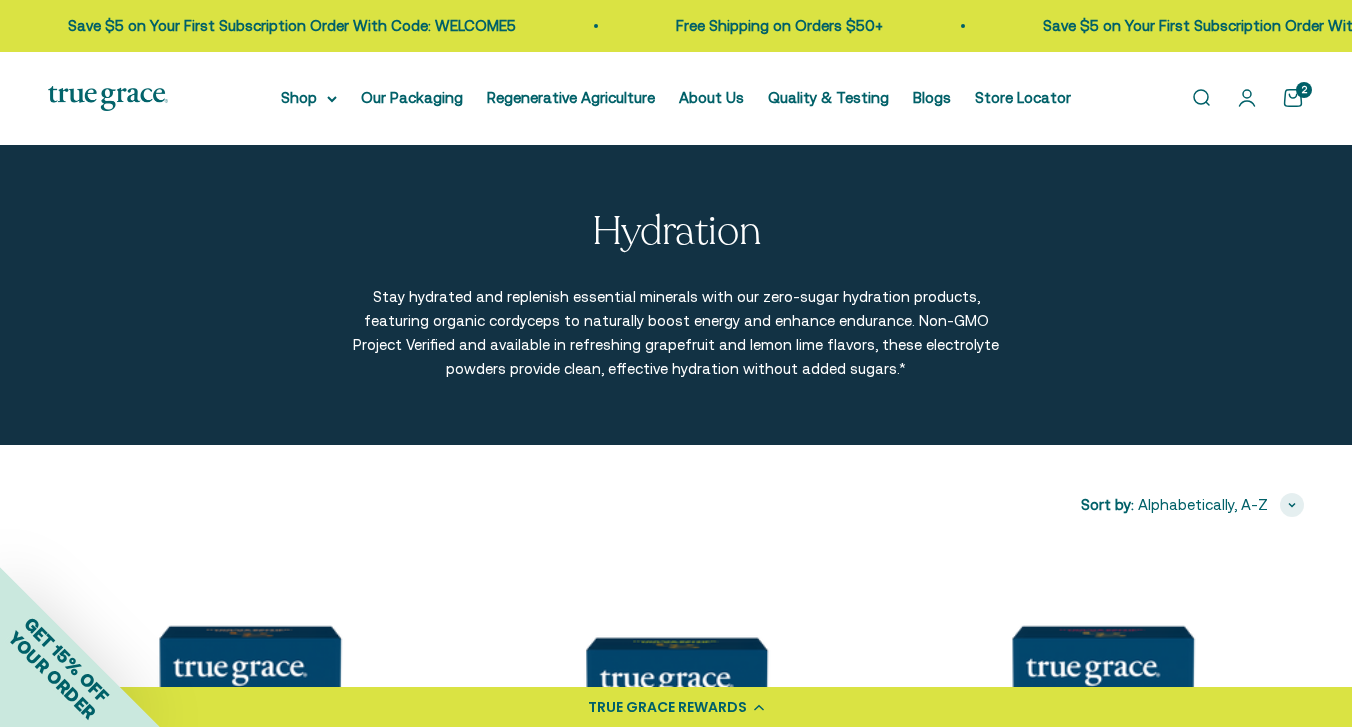 scroll, scrollTop: 0, scrollLeft: 0, axis: both 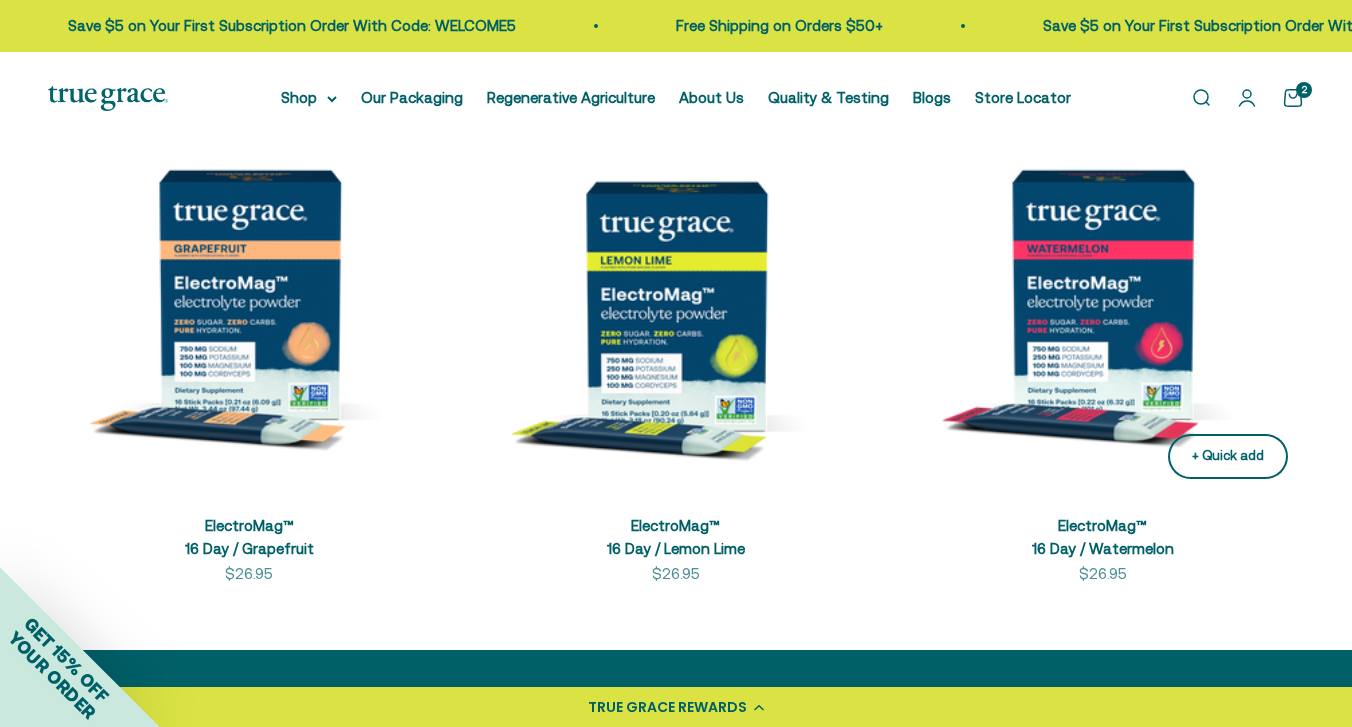 click on "+ Quick add" at bounding box center (1228, 456) 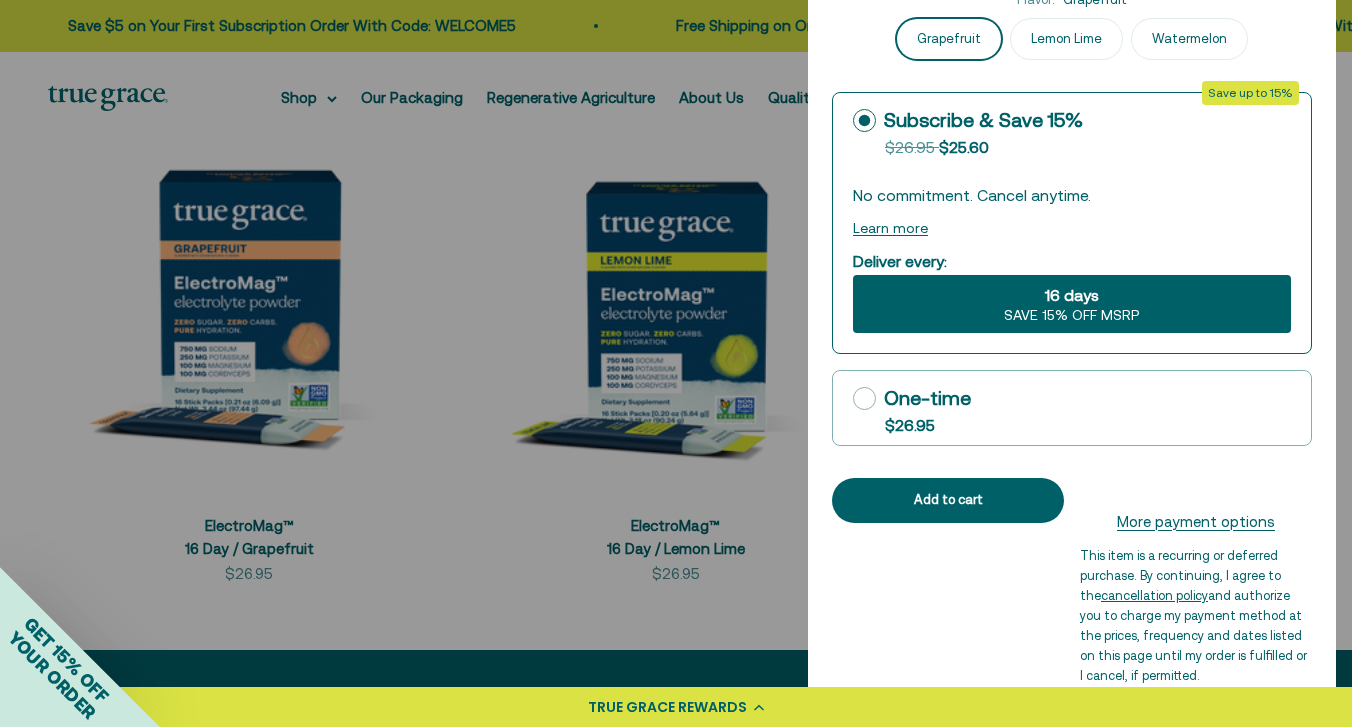 click 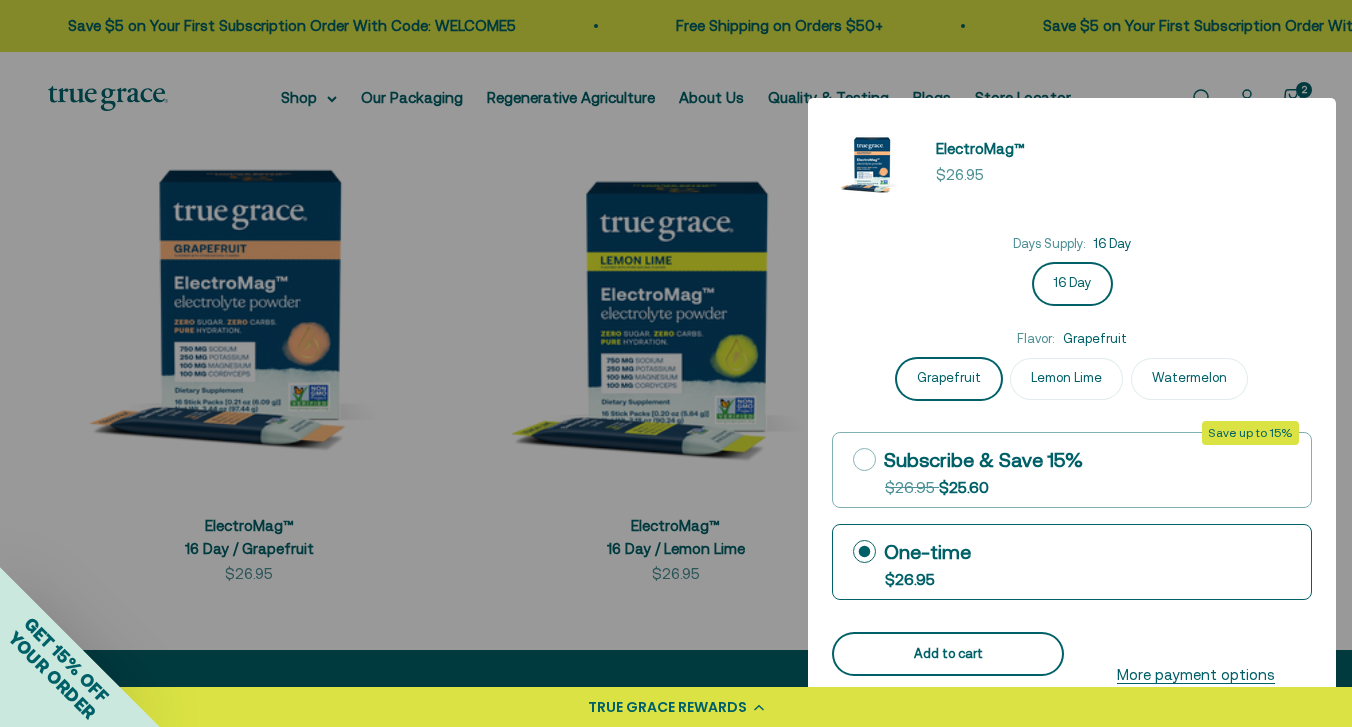 click on "Add to cart" at bounding box center [948, 654] 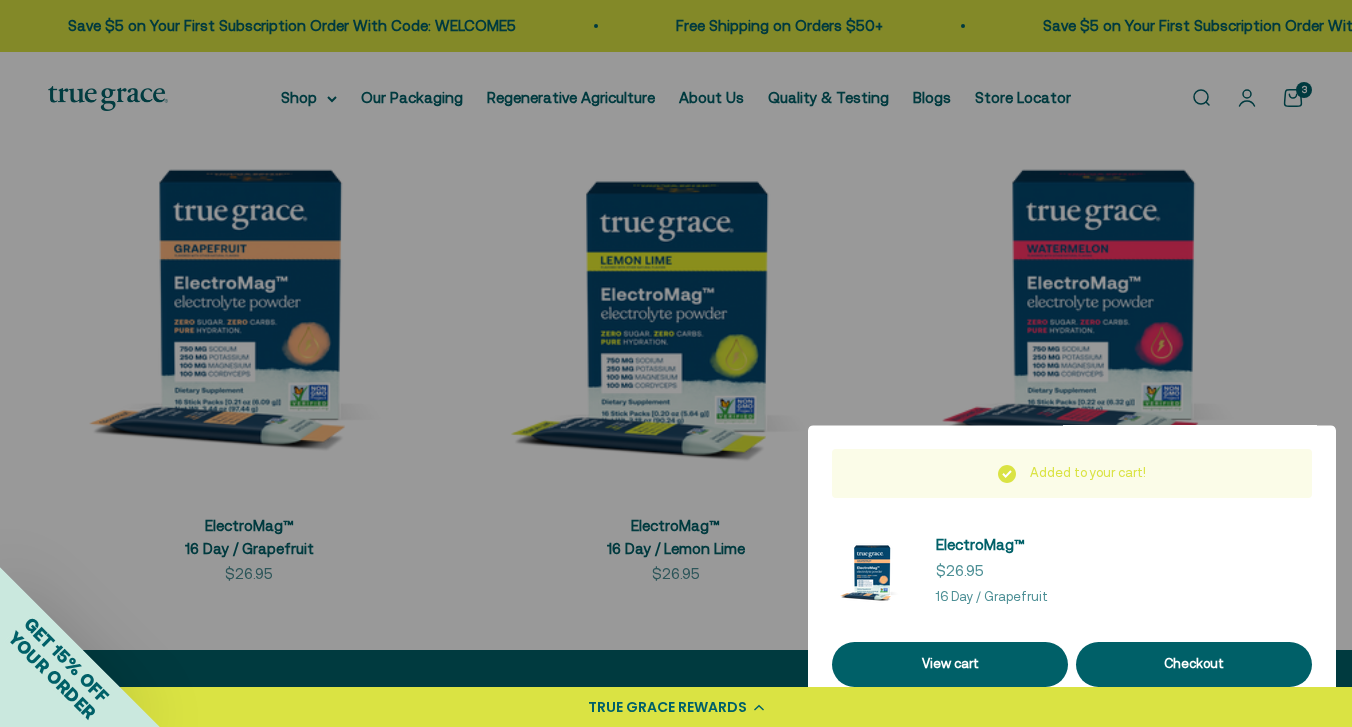 click at bounding box center (676, 363) 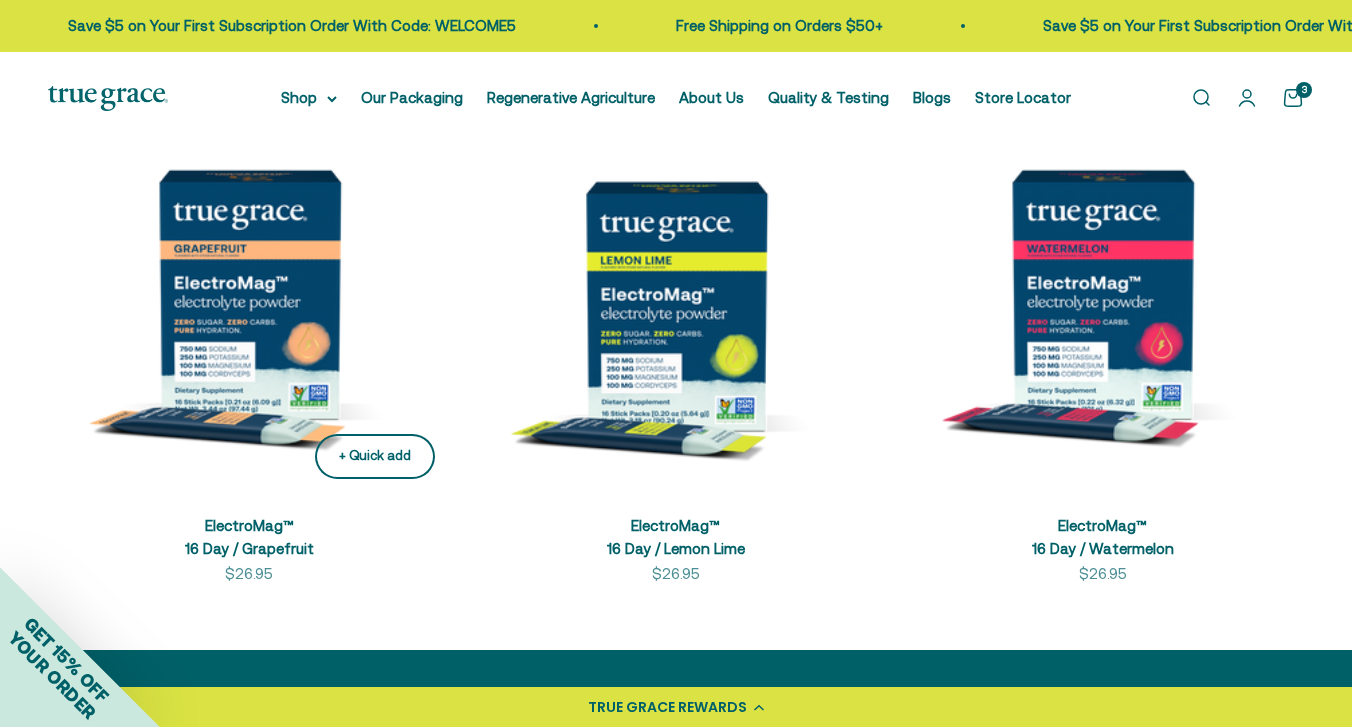 click on "+ Quick add" at bounding box center [375, 456] 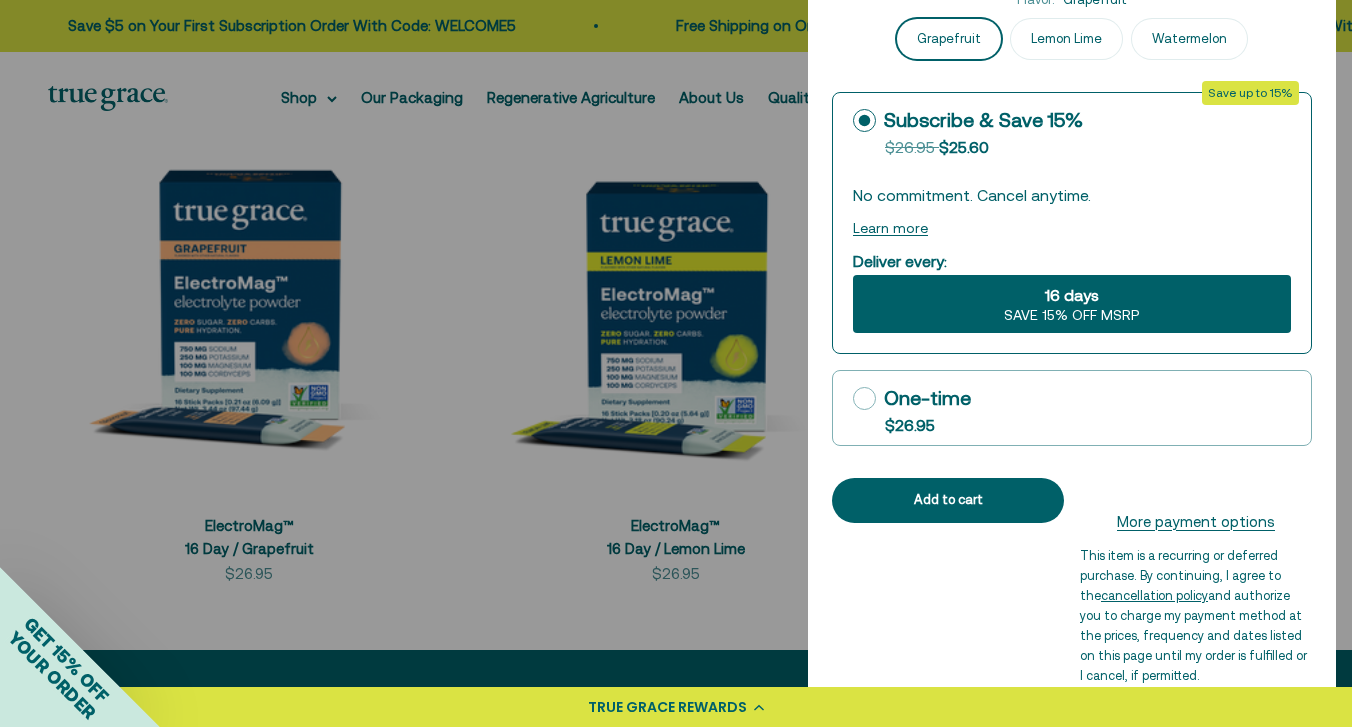 click 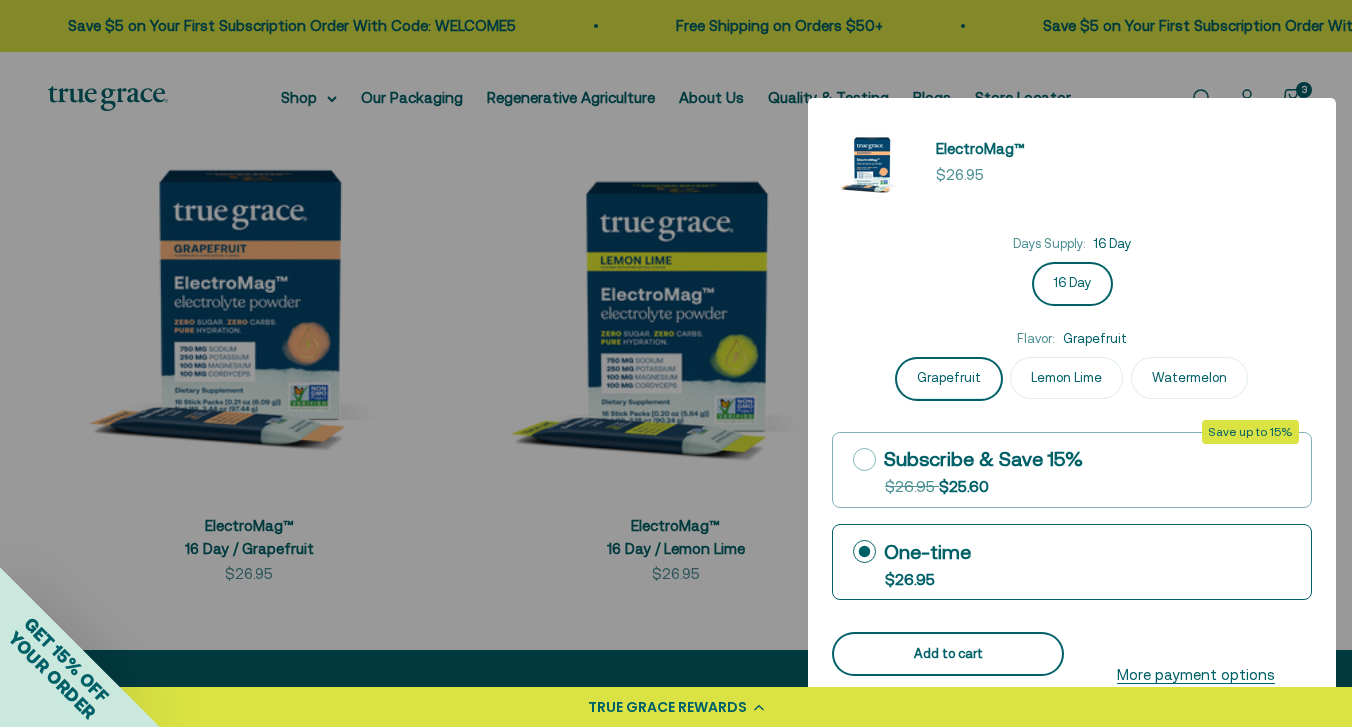 click on "Add to cart" at bounding box center (948, 654) 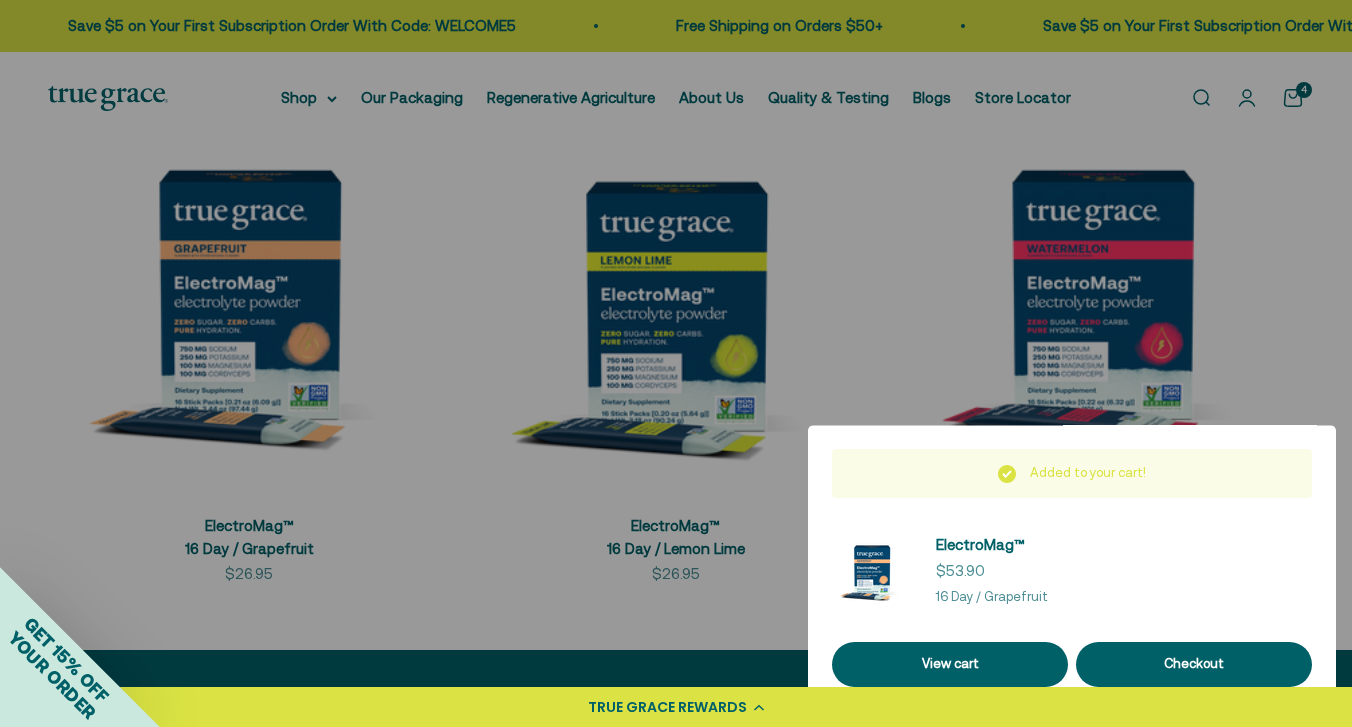 click at bounding box center [676, 363] 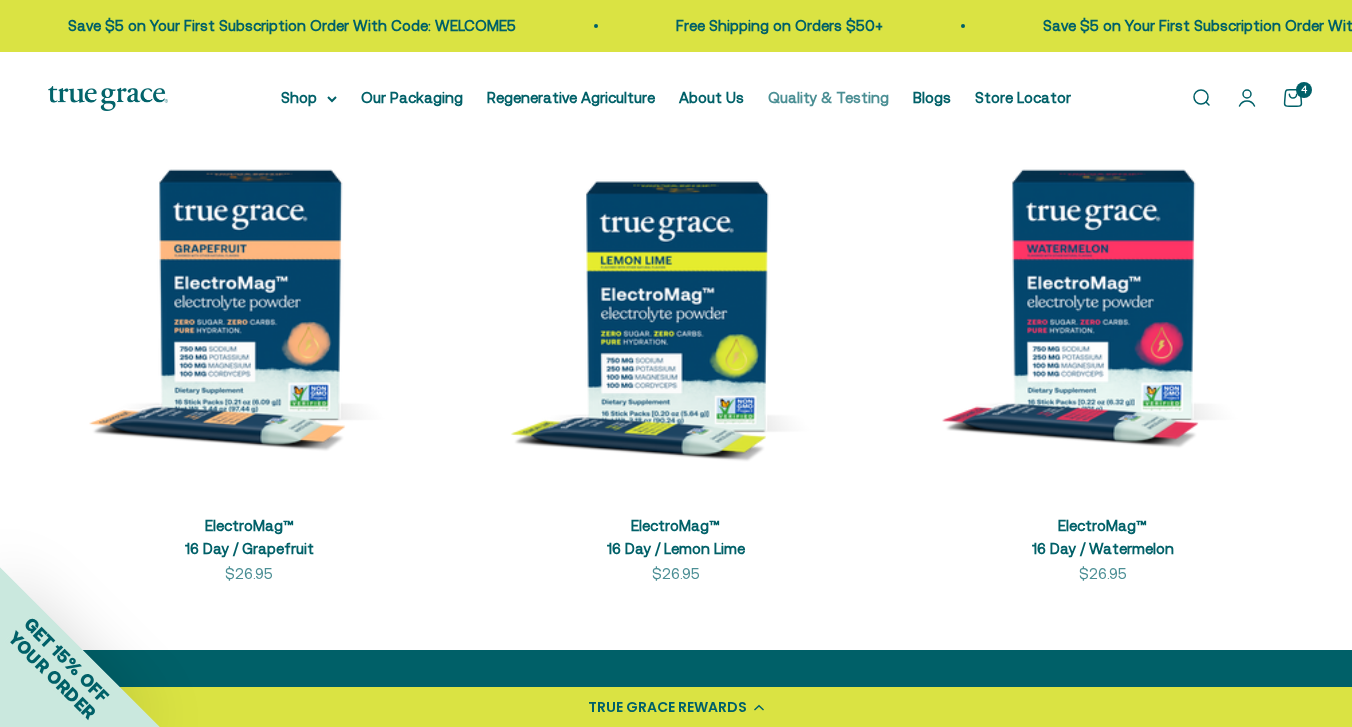 click on "Quality & Testing" at bounding box center [828, 97] 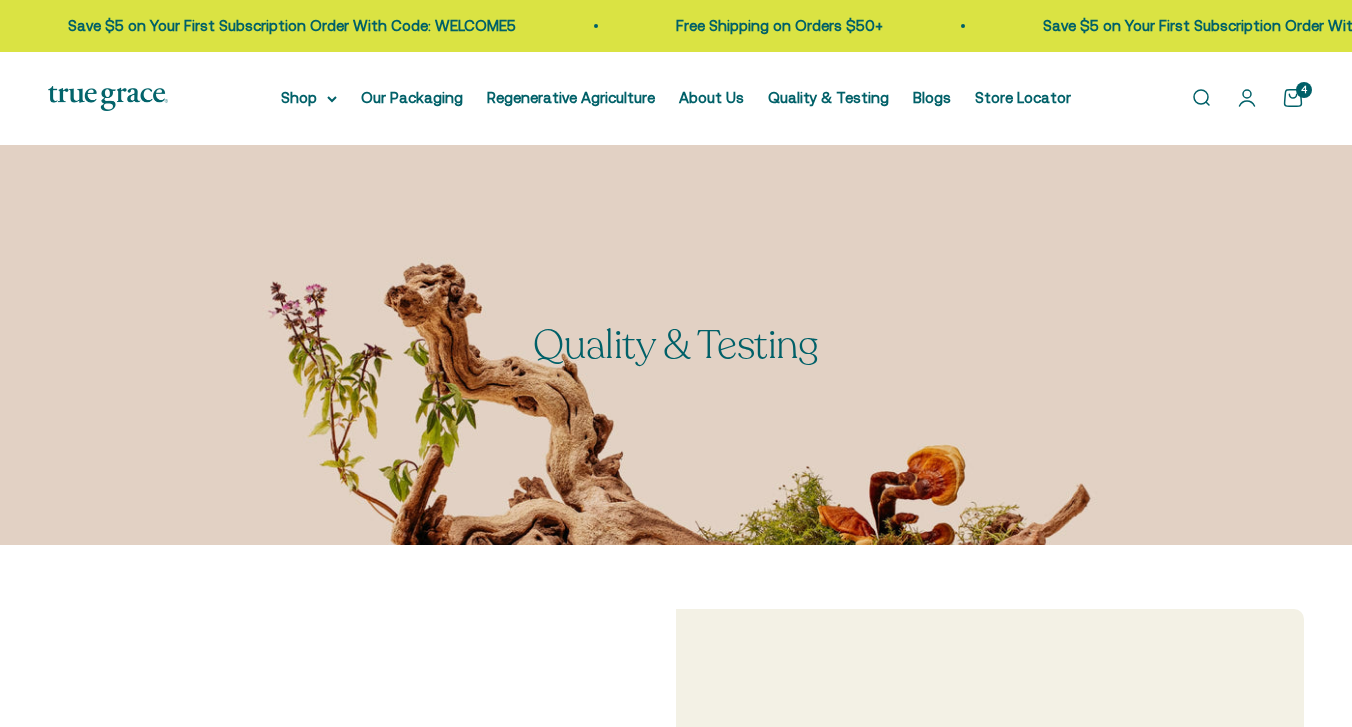 scroll, scrollTop: 0, scrollLeft: 0, axis: both 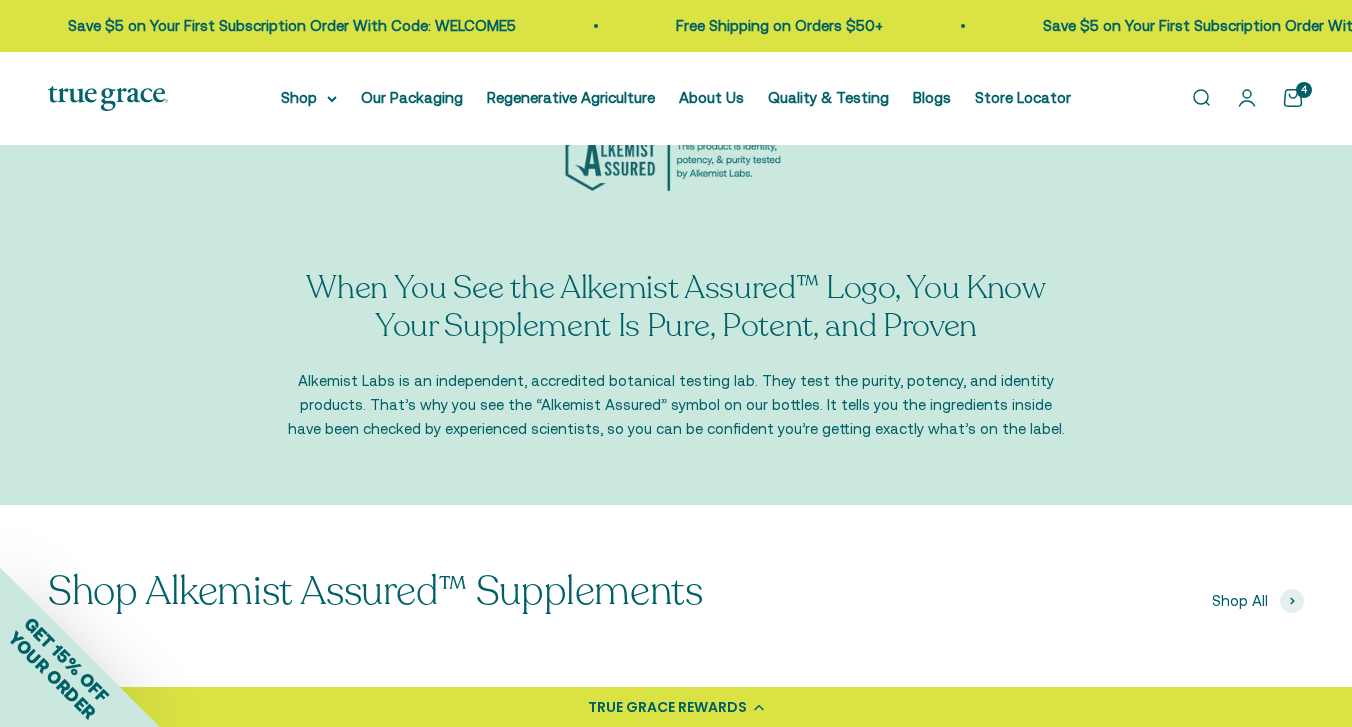 click on "Open cart
4" at bounding box center (1293, 98) 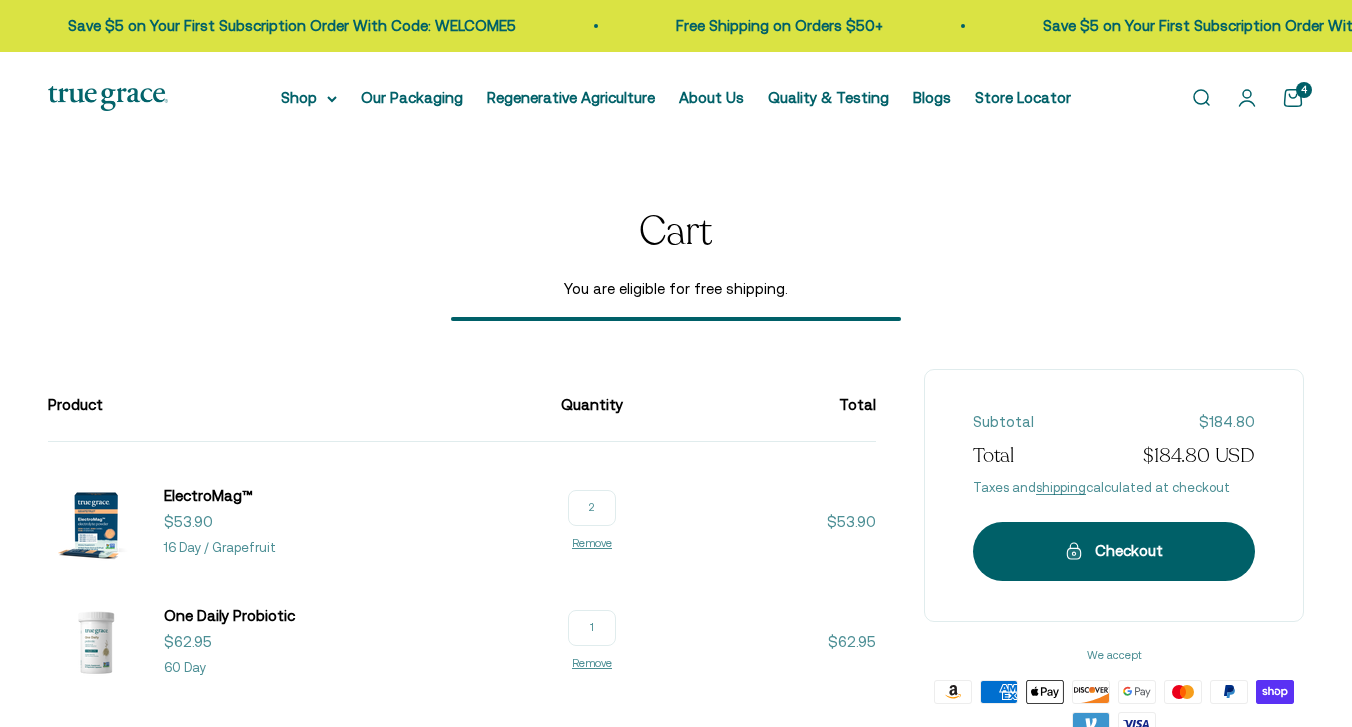 scroll, scrollTop: 0, scrollLeft: 0, axis: both 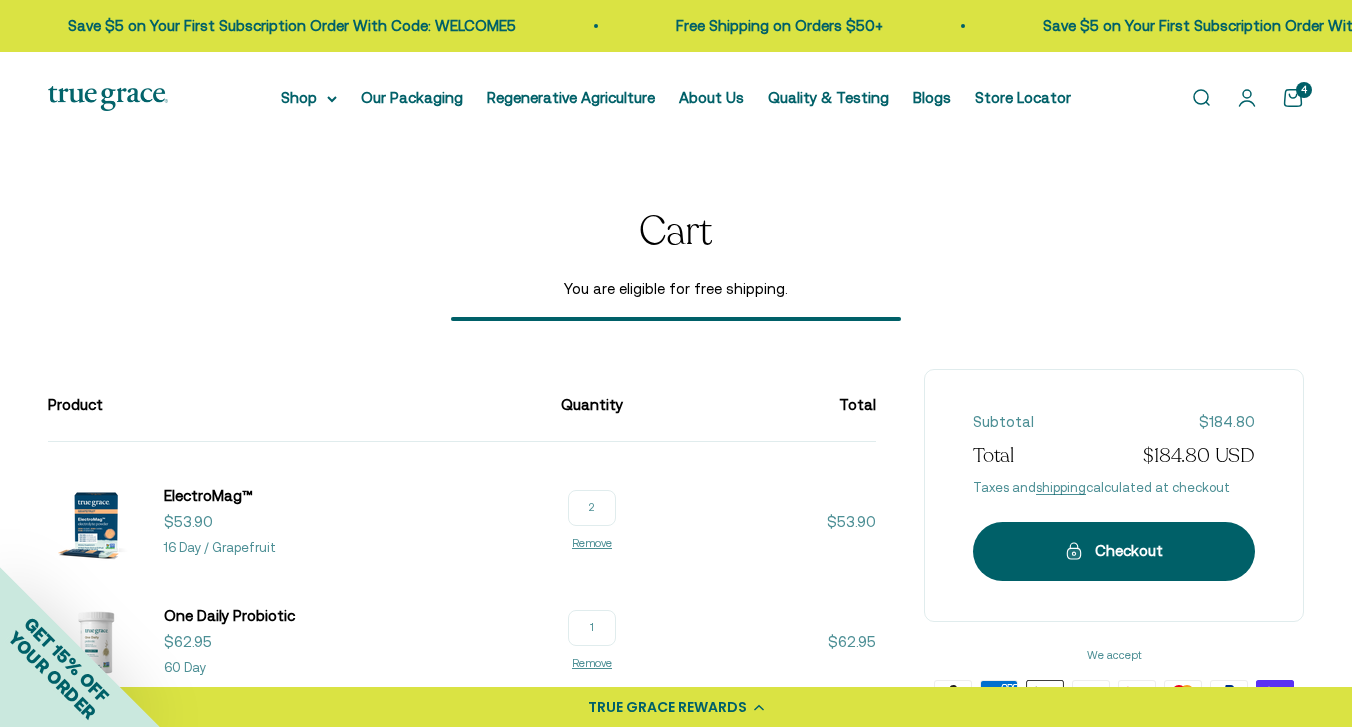 click at bounding box center (108, 98) 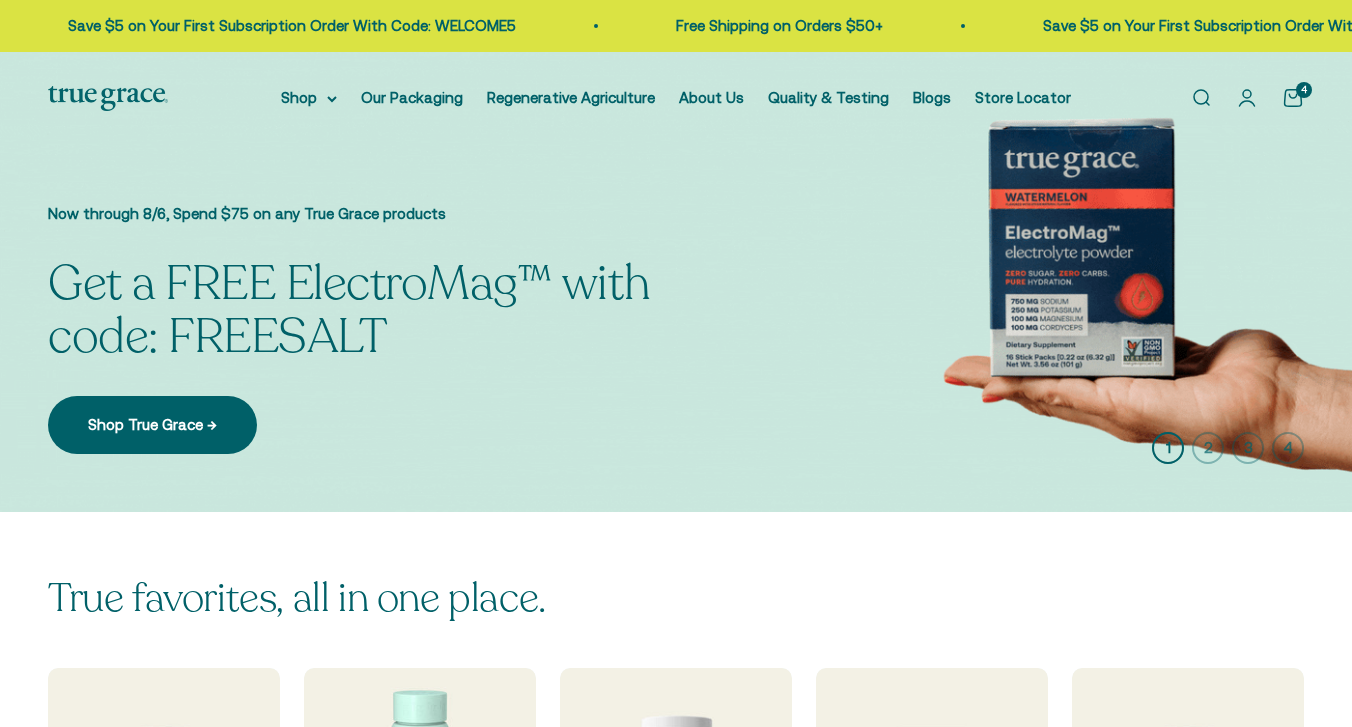 scroll, scrollTop: 0, scrollLeft: 0, axis: both 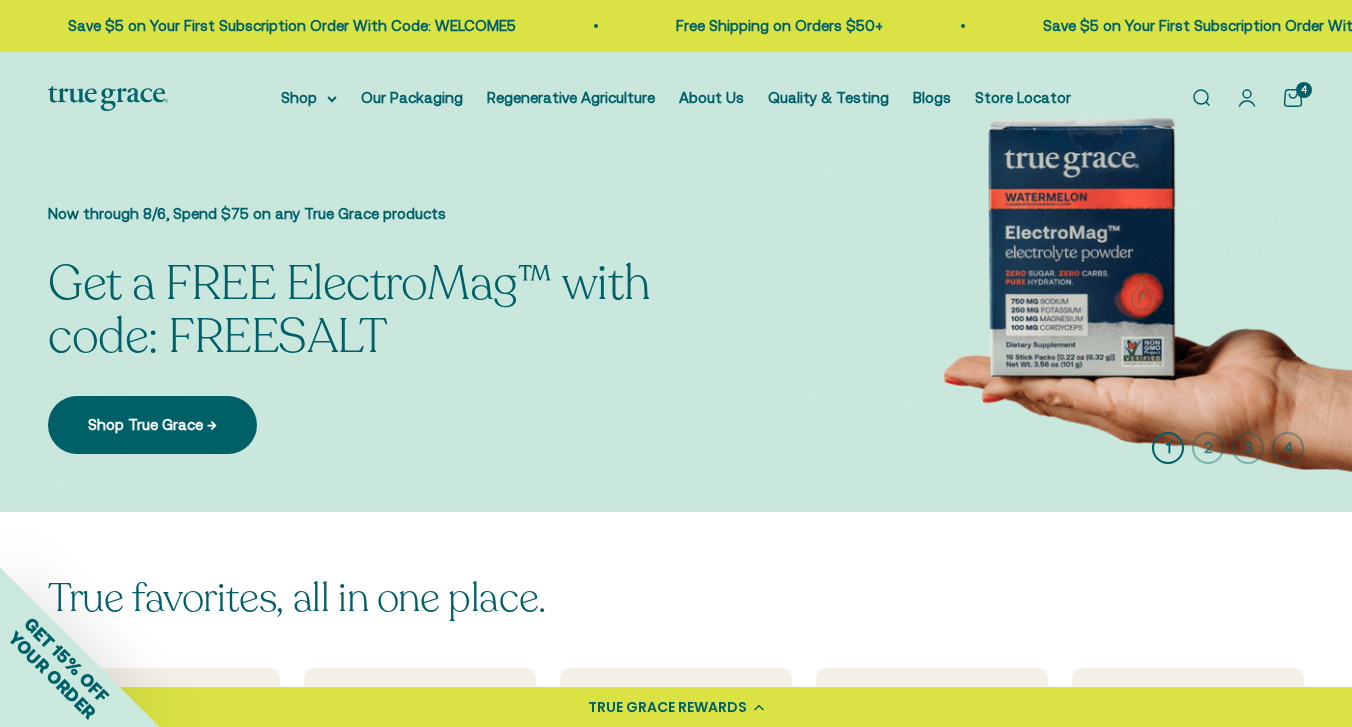 click on "Open cart
4" at bounding box center [1293, 98] 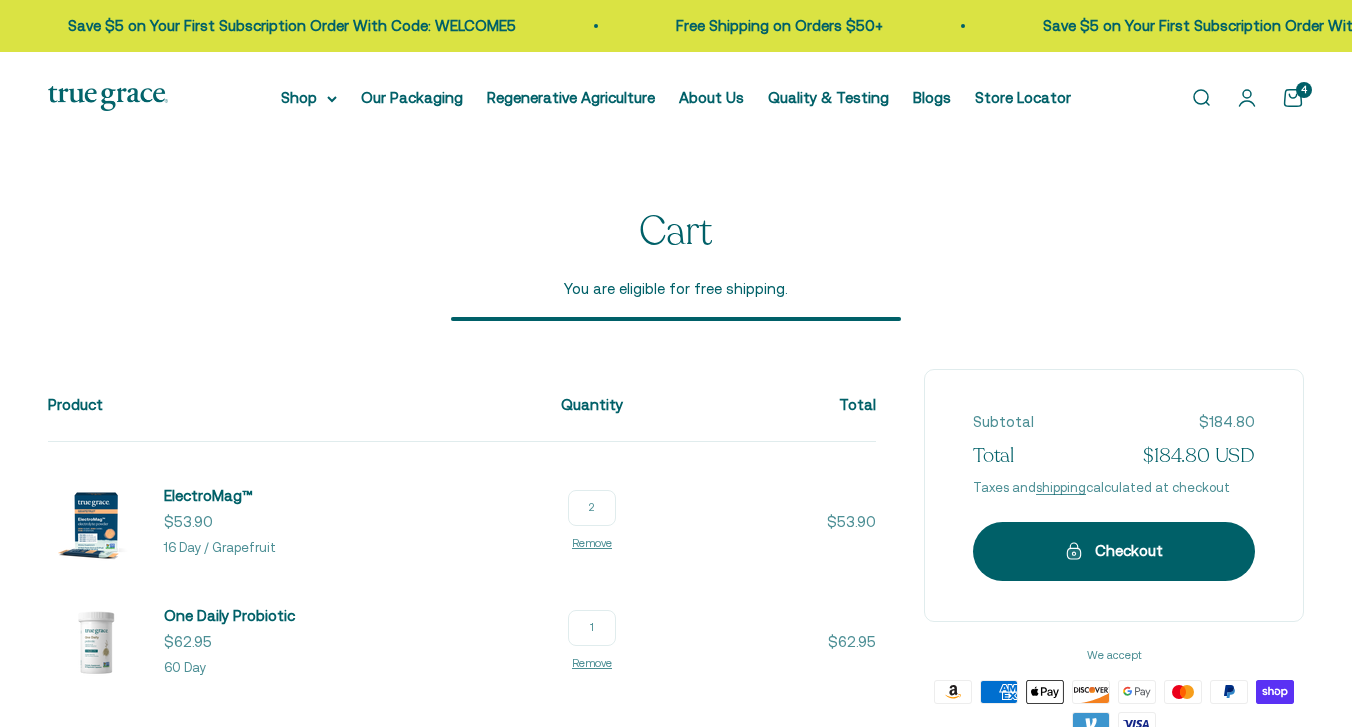 scroll, scrollTop: 0, scrollLeft: 0, axis: both 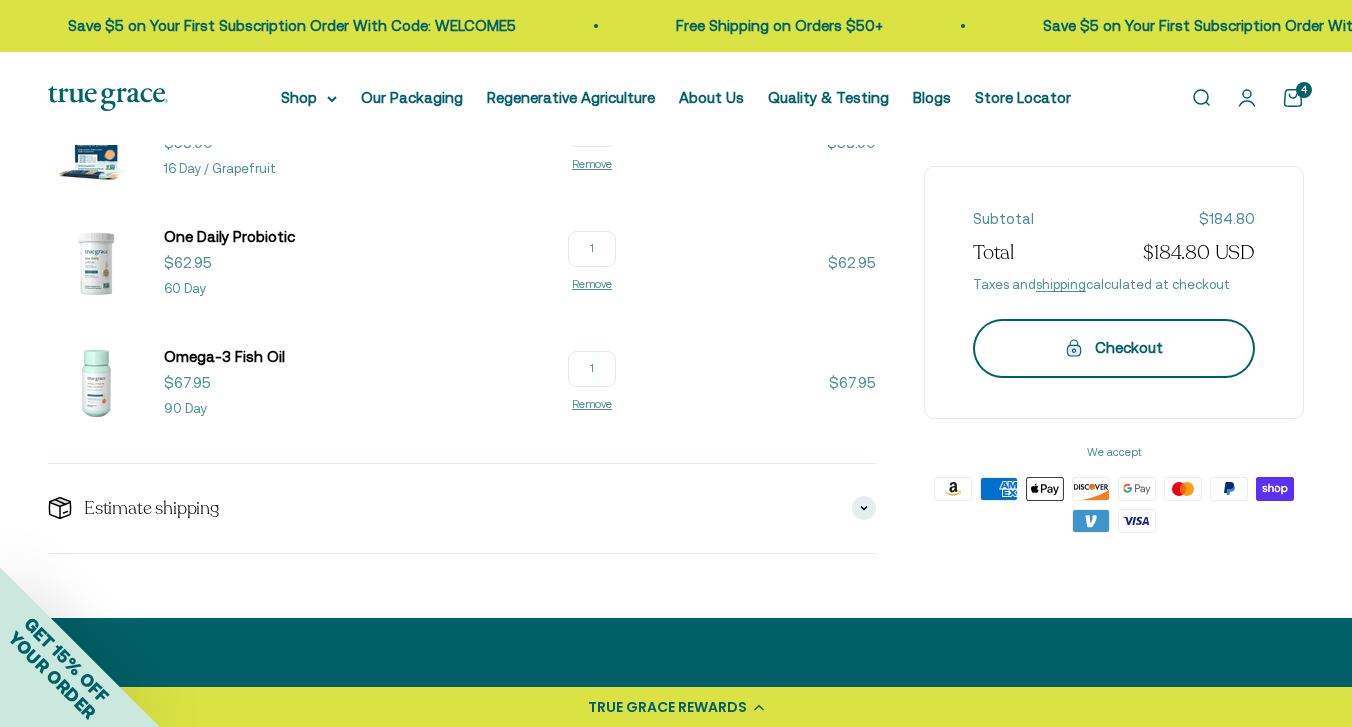 click on "Checkout" at bounding box center [1114, 348] 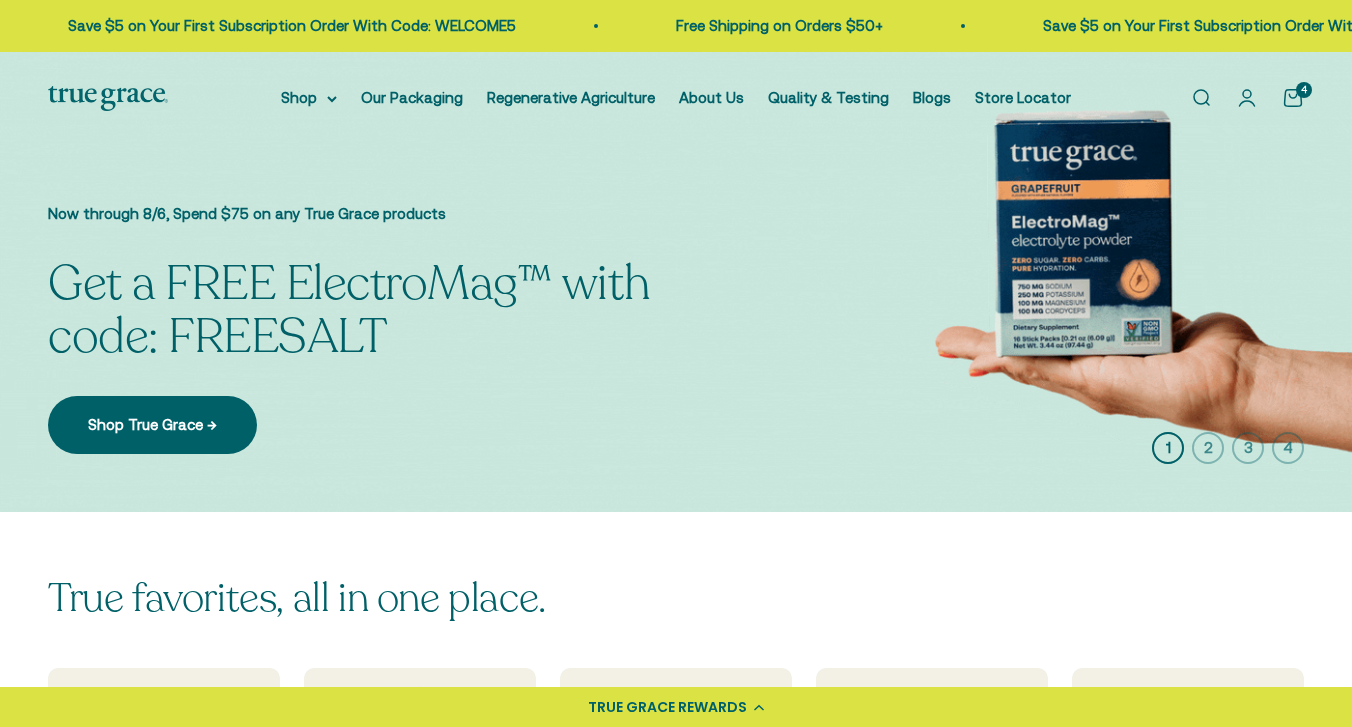 scroll, scrollTop: 0, scrollLeft: 0, axis: both 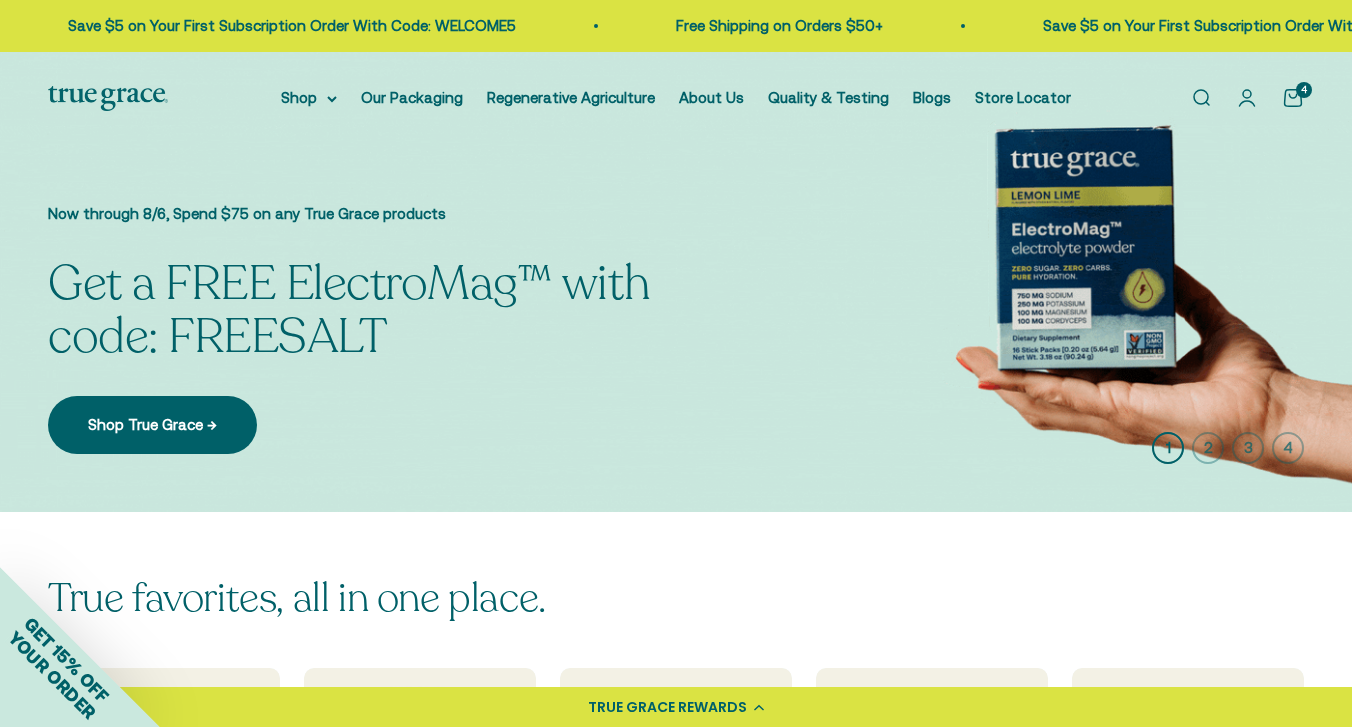 click on "Open cart
4" at bounding box center (1293, 98) 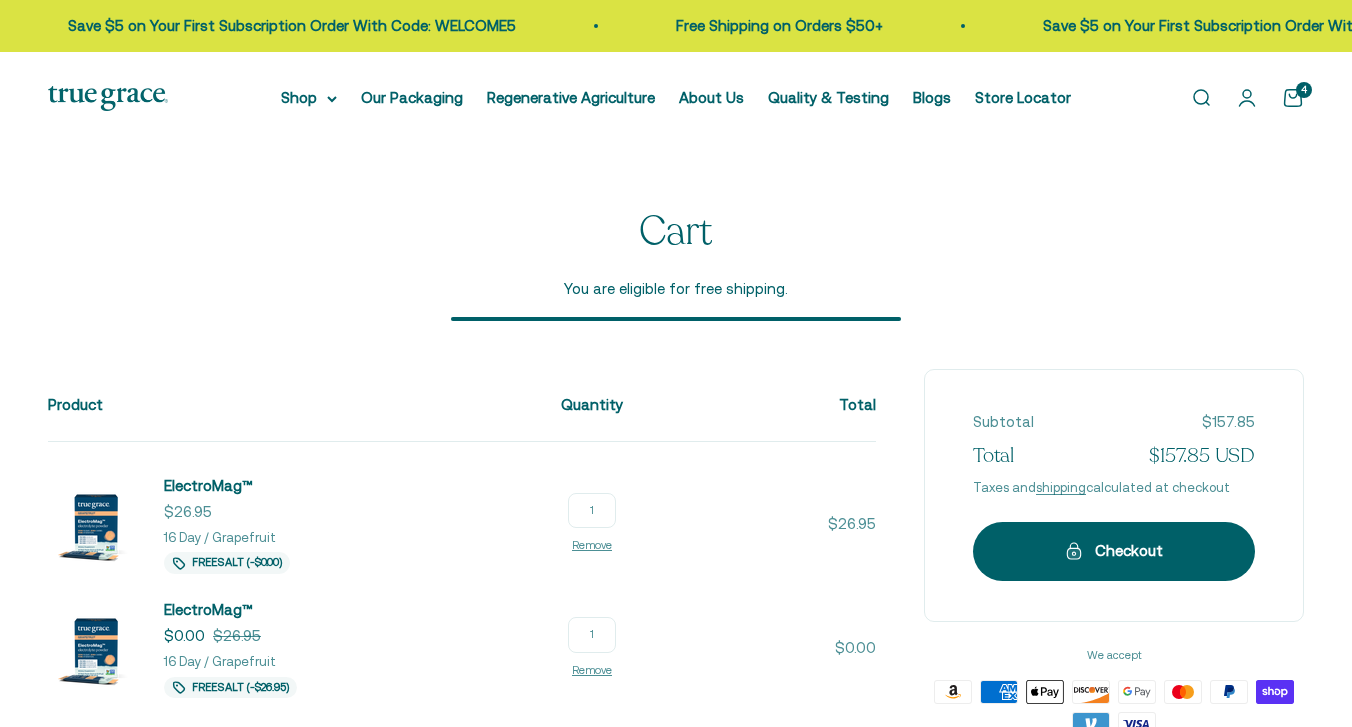 scroll, scrollTop: 0, scrollLeft: 0, axis: both 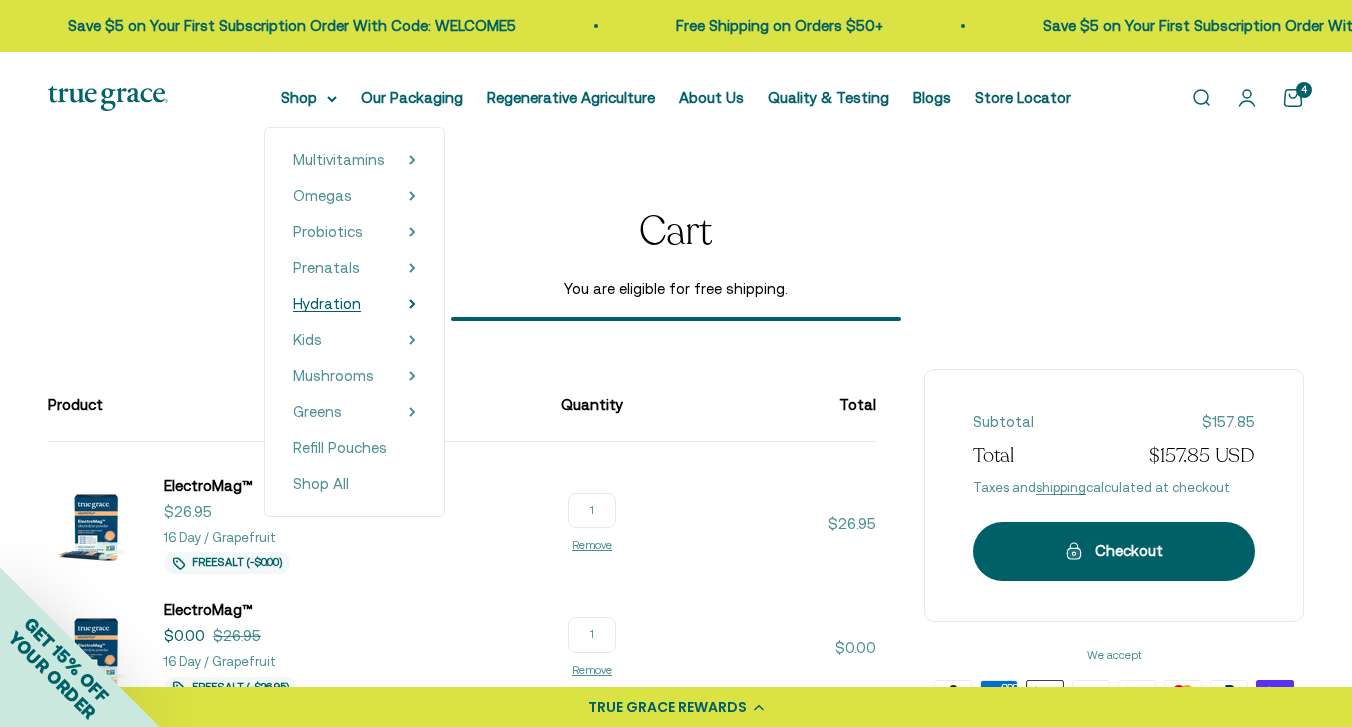click on "Hydration" at bounding box center [327, 303] 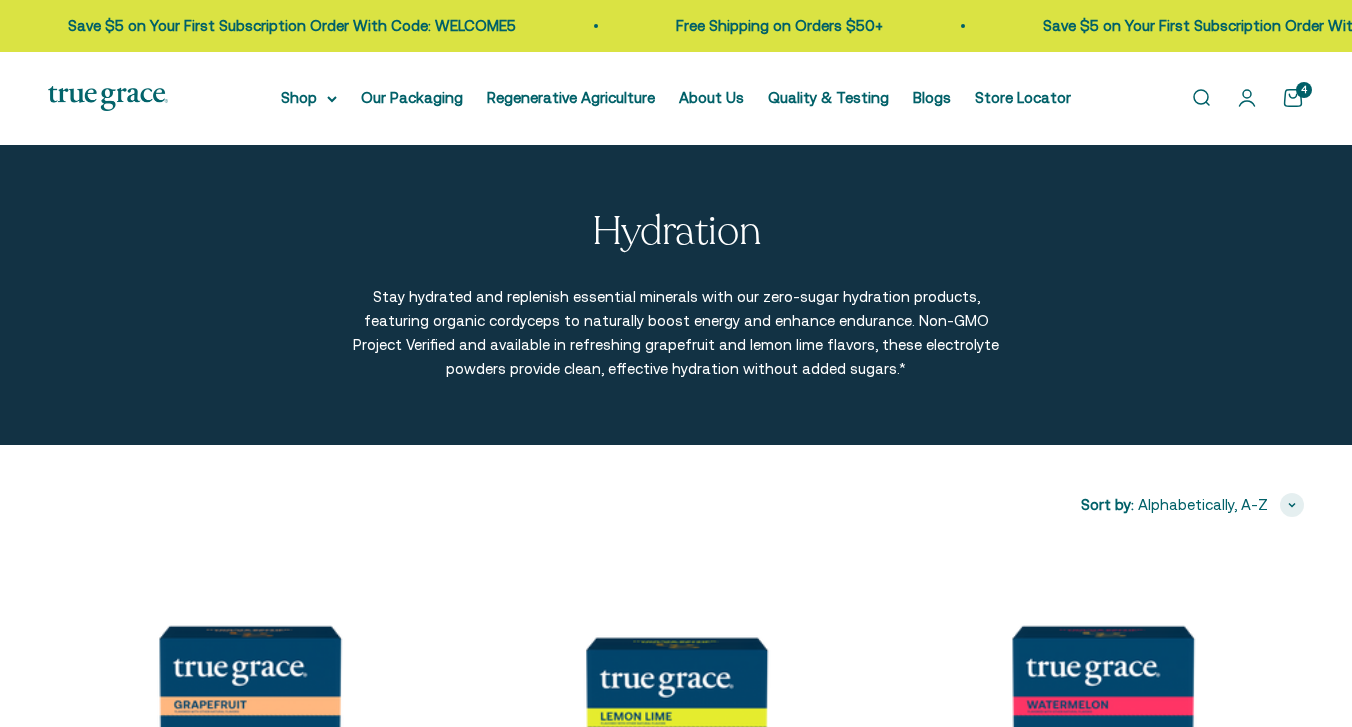 scroll, scrollTop: 0, scrollLeft: 0, axis: both 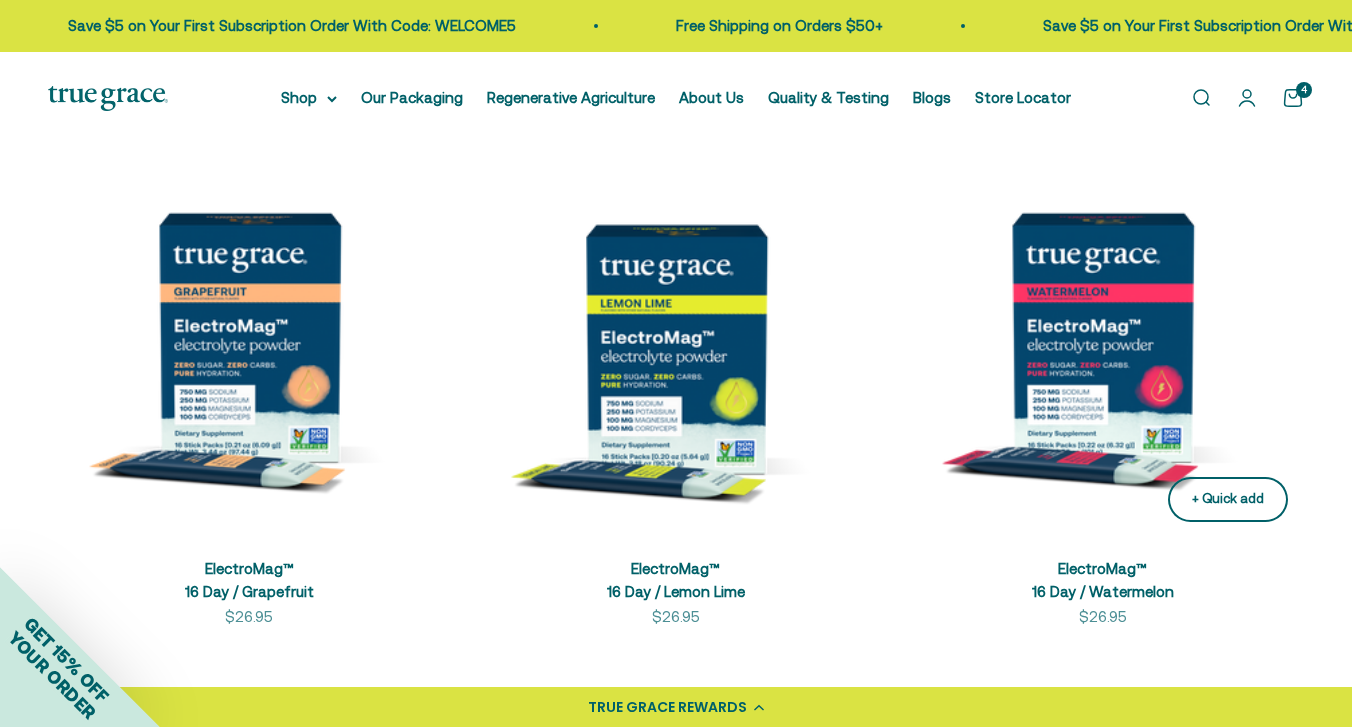 click on "+ Quick add" at bounding box center (1228, 499) 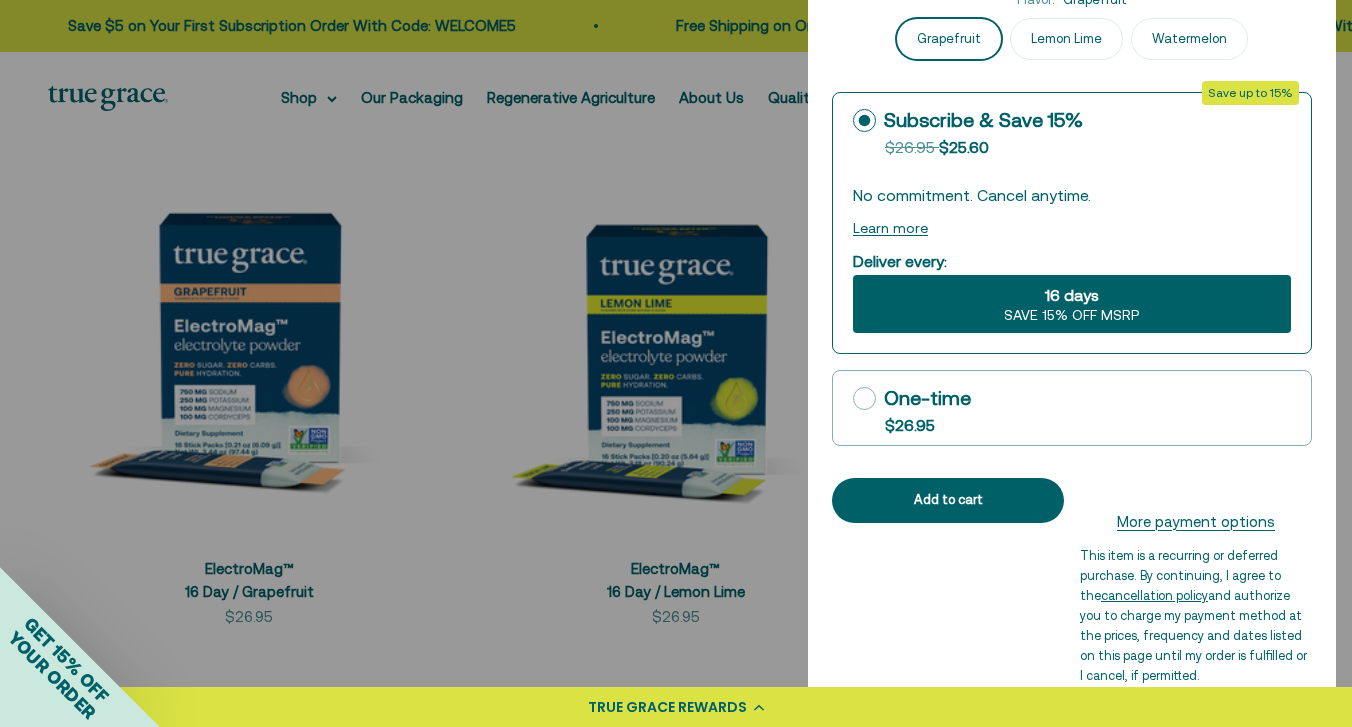 click 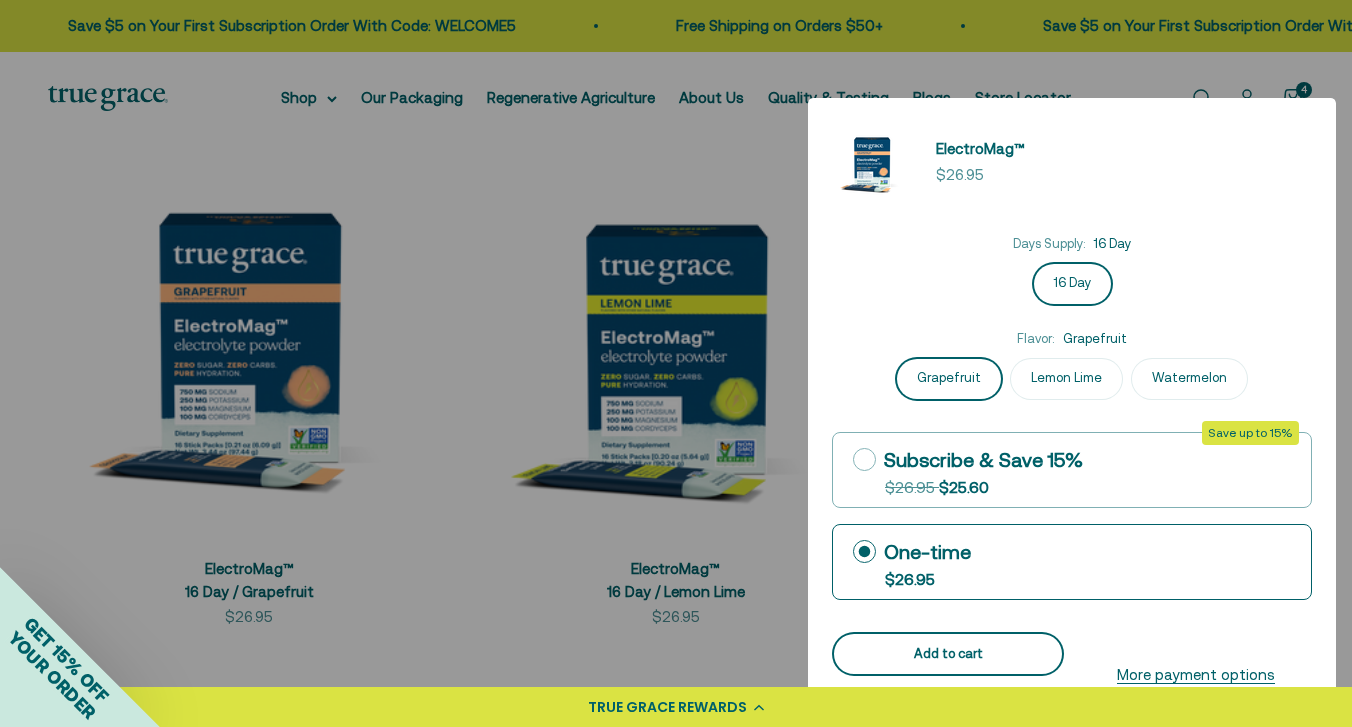 click on "Add to cart" at bounding box center (948, 654) 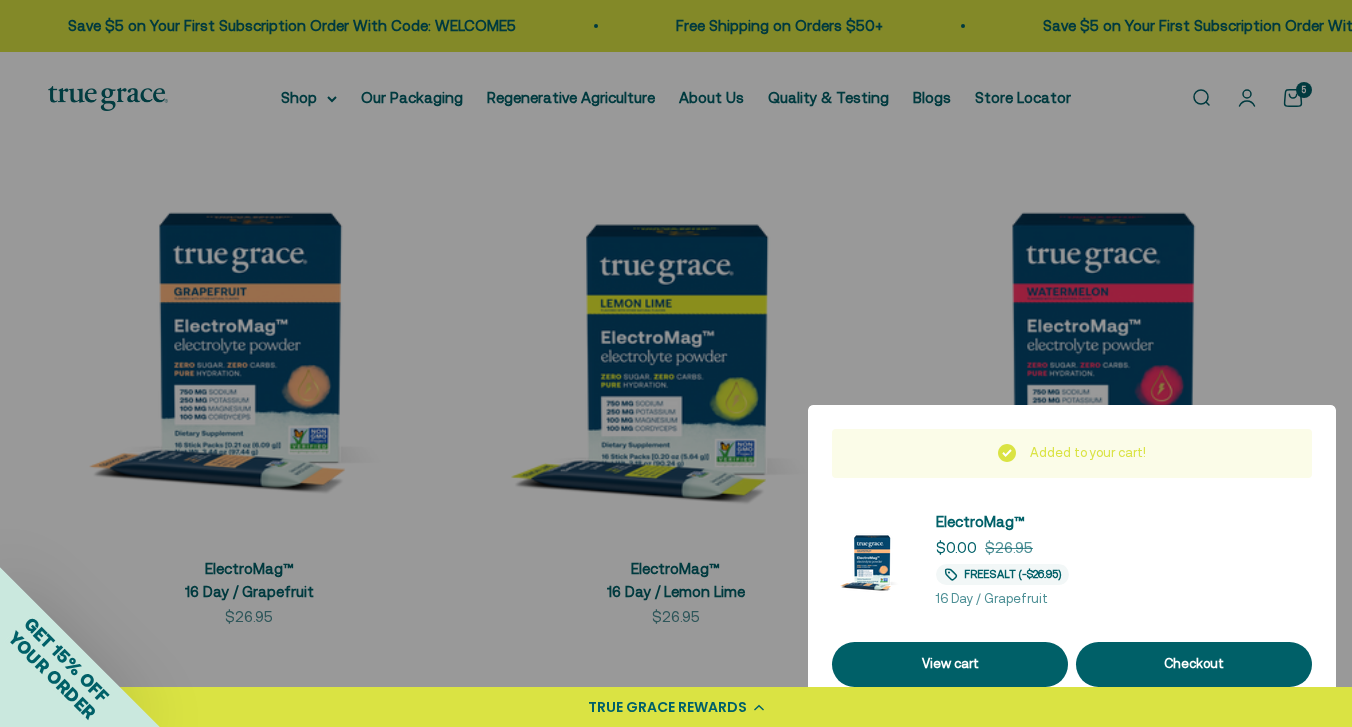 click at bounding box center [676, 363] 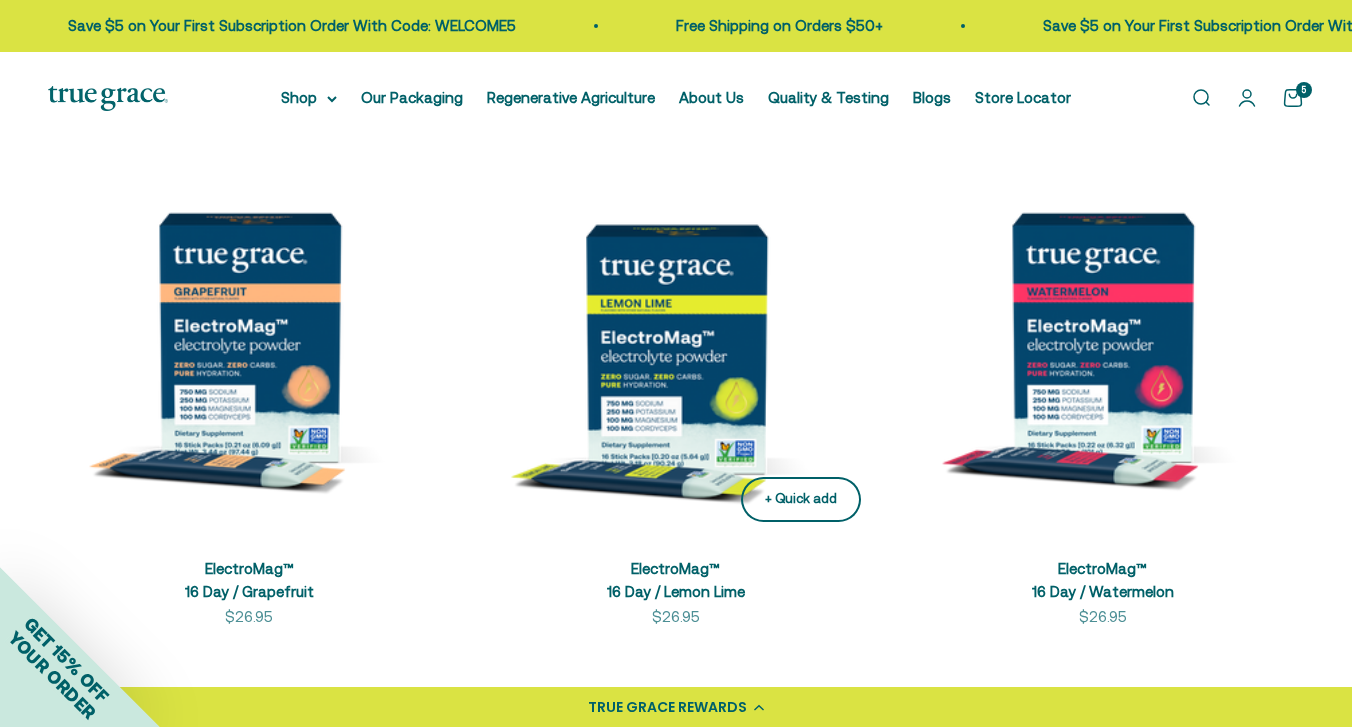 click on "+ Quick add" at bounding box center [801, 499] 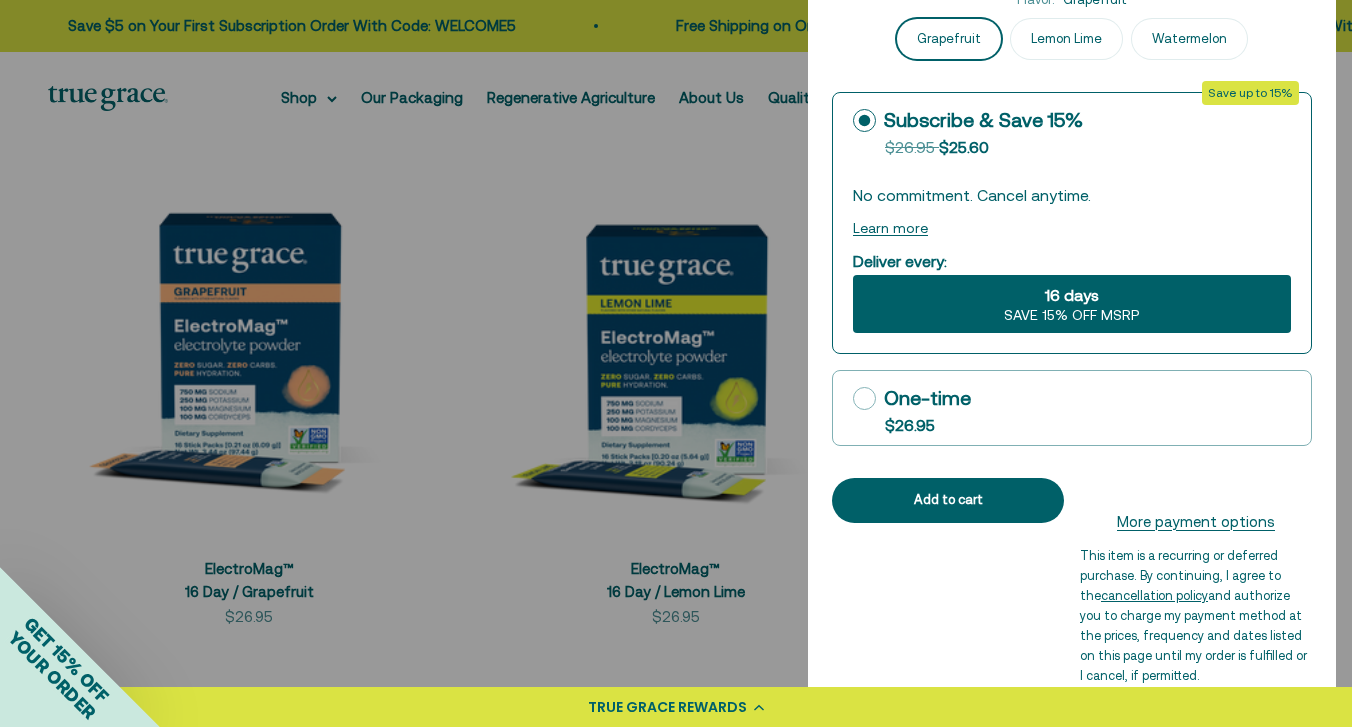 click 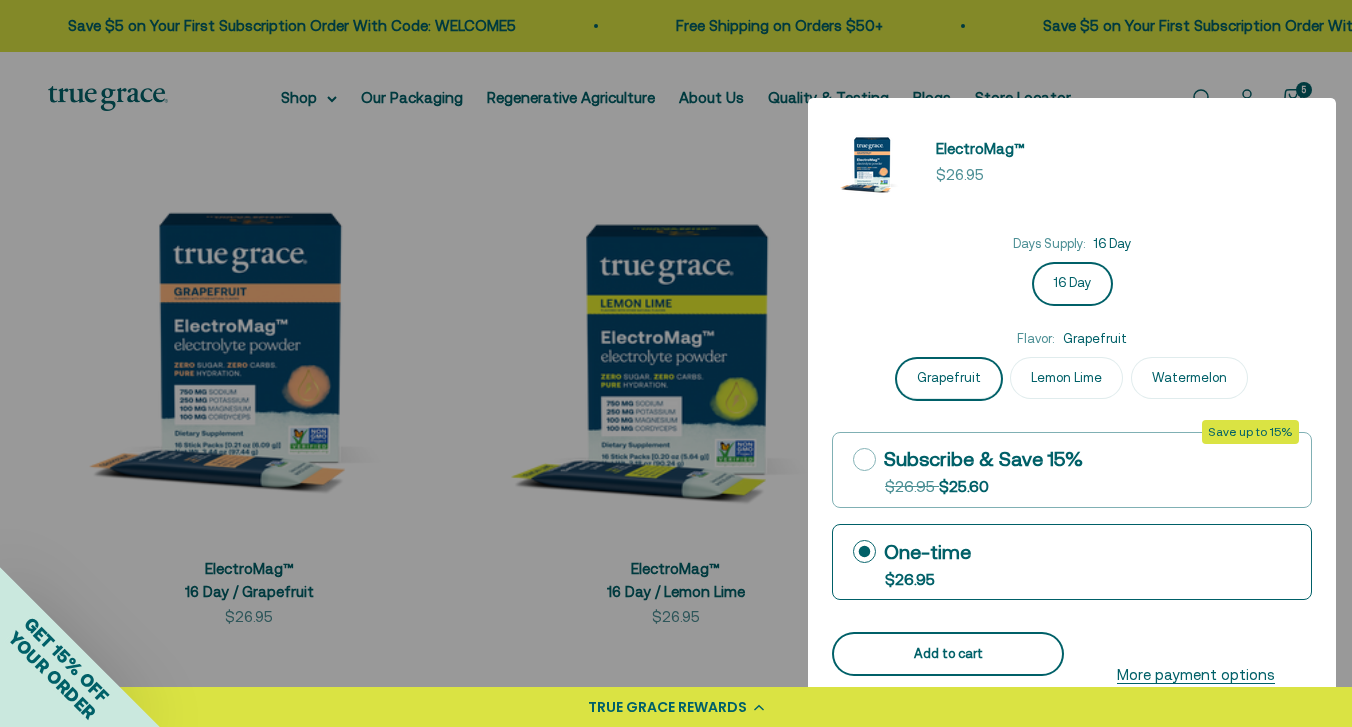 click on "Add to cart" at bounding box center [948, 654] 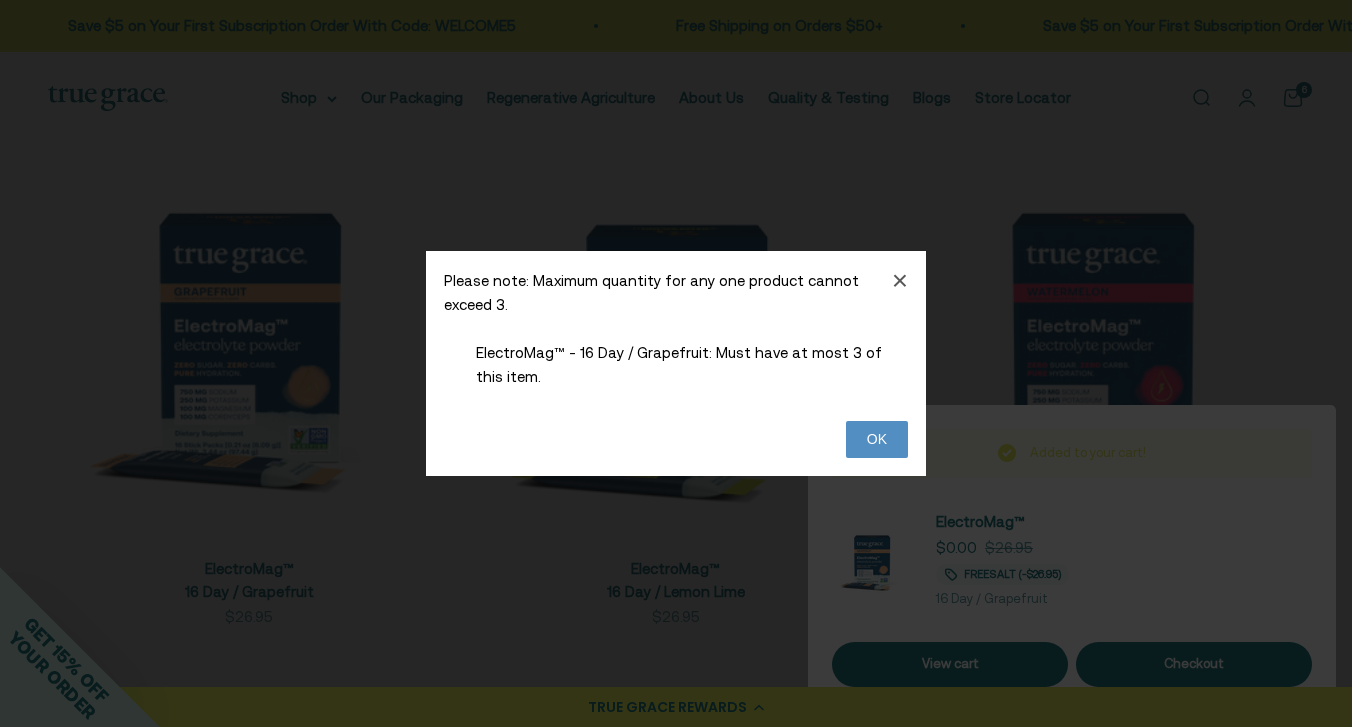 click at bounding box center [877, 440] 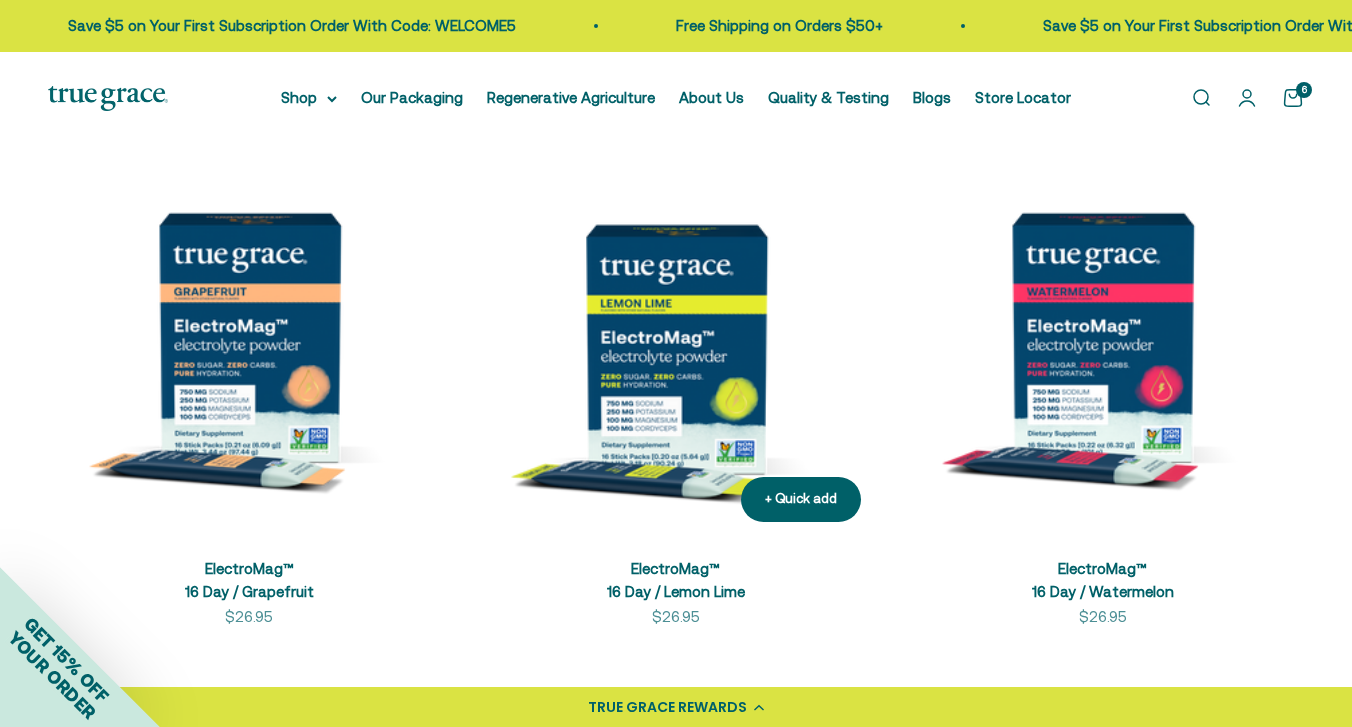 click at bounding box center [676, 337] 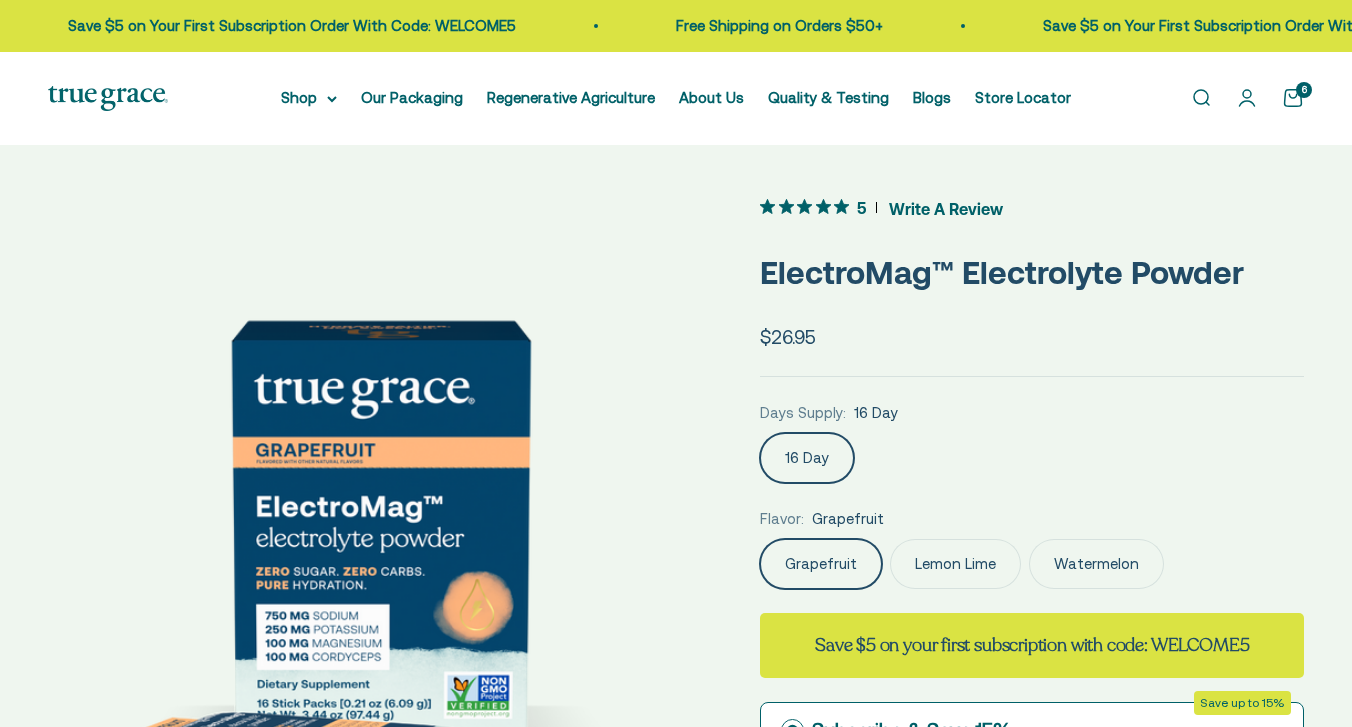 scroll, scrollTop: 0, scrollLeft: 0, axis: both 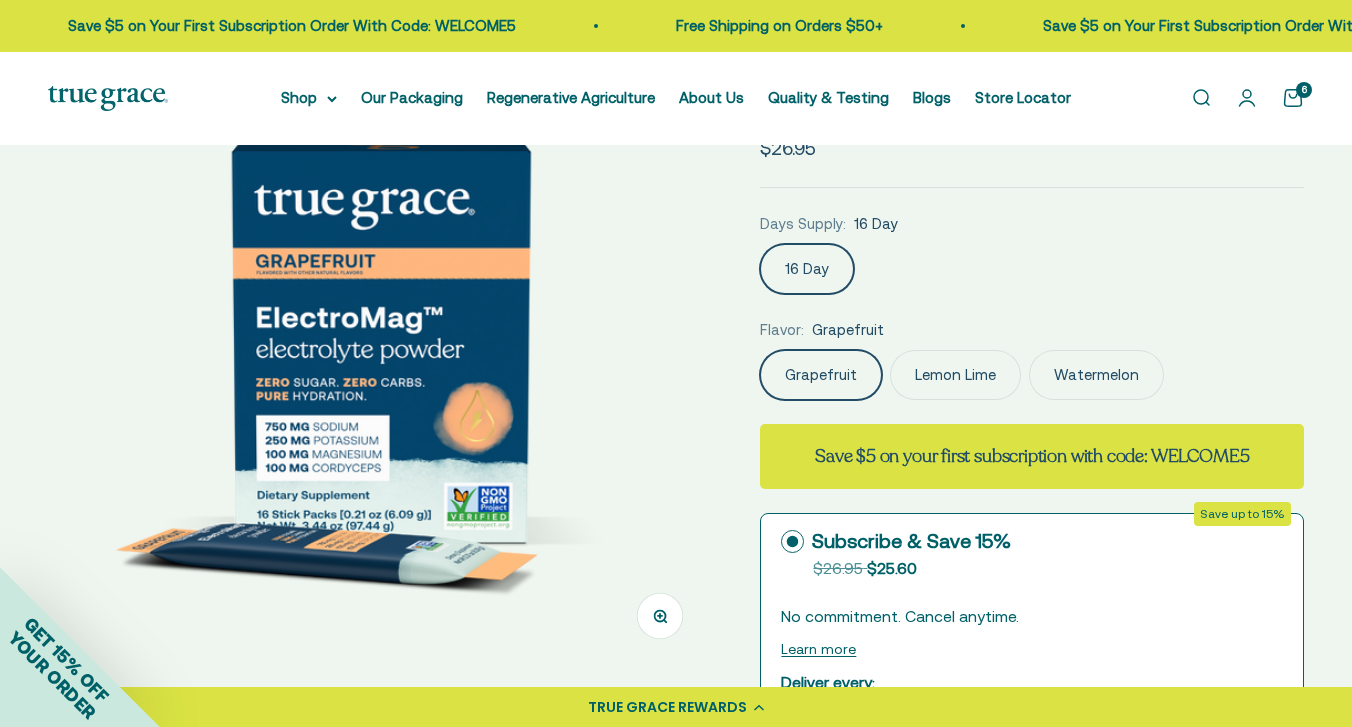 click on "Lemon Lime" 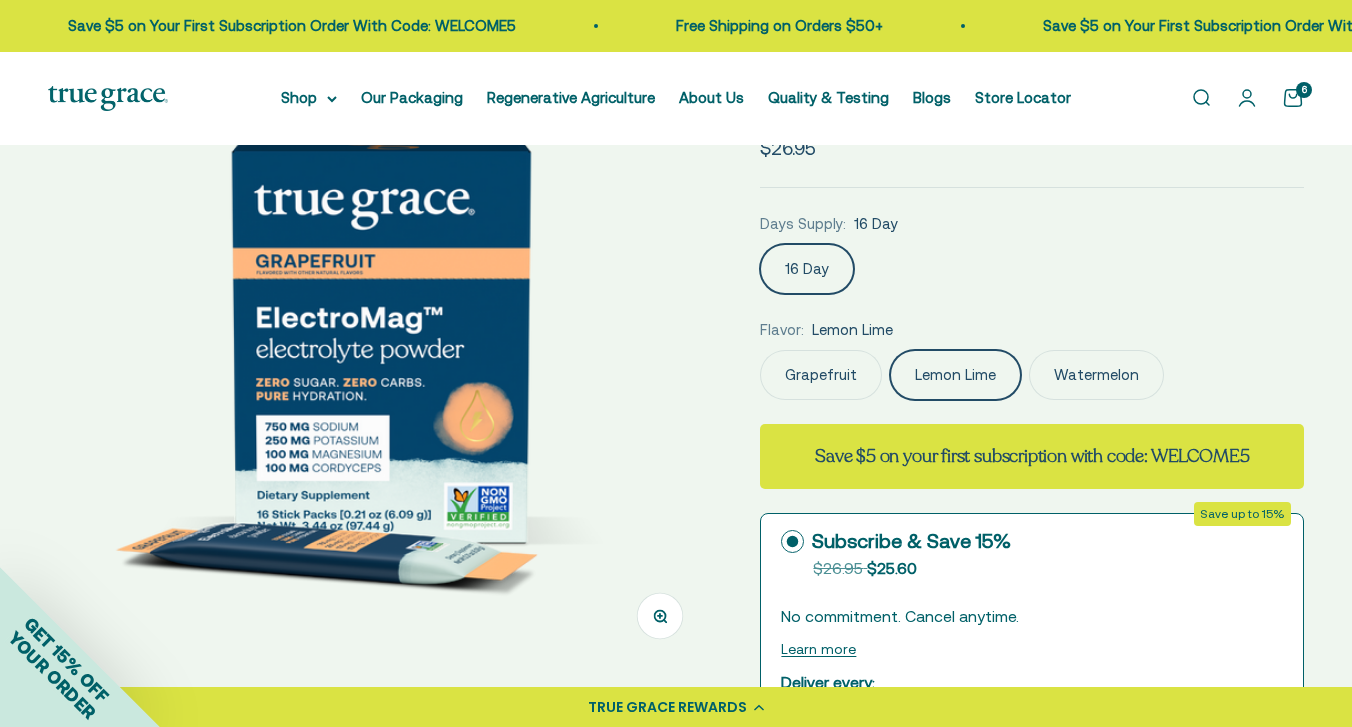 scroll, scrollTop: 0, scrollLeft: 676, axis: horizontal 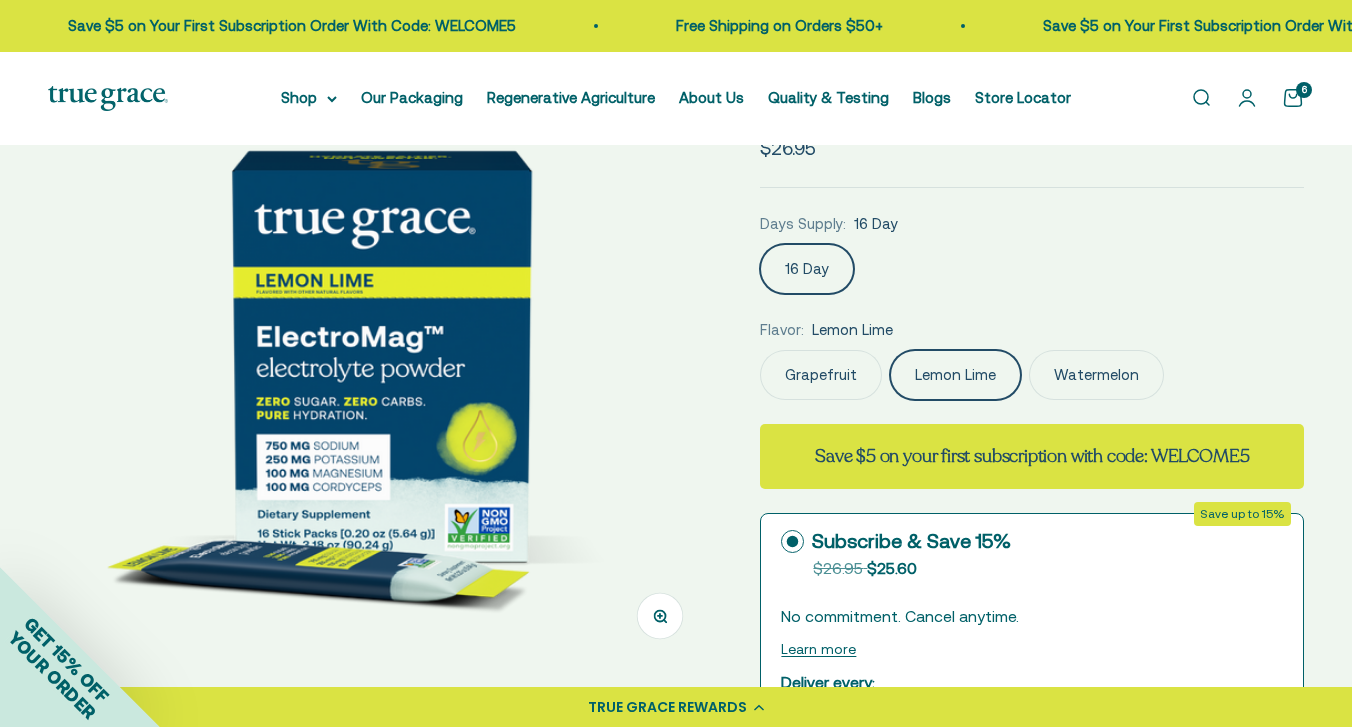 click on "Watermelon" 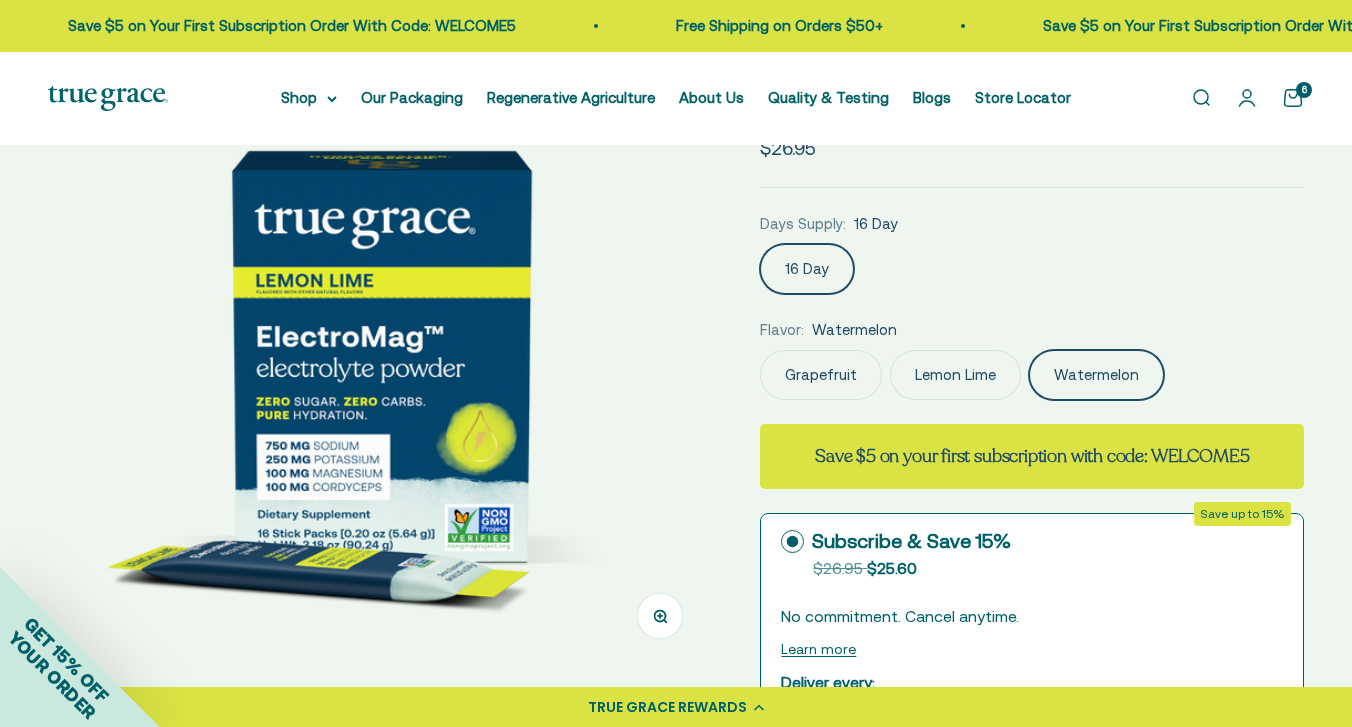 scroll, scrollTop: 0, scrollLeft: 1353, axis: horizontal 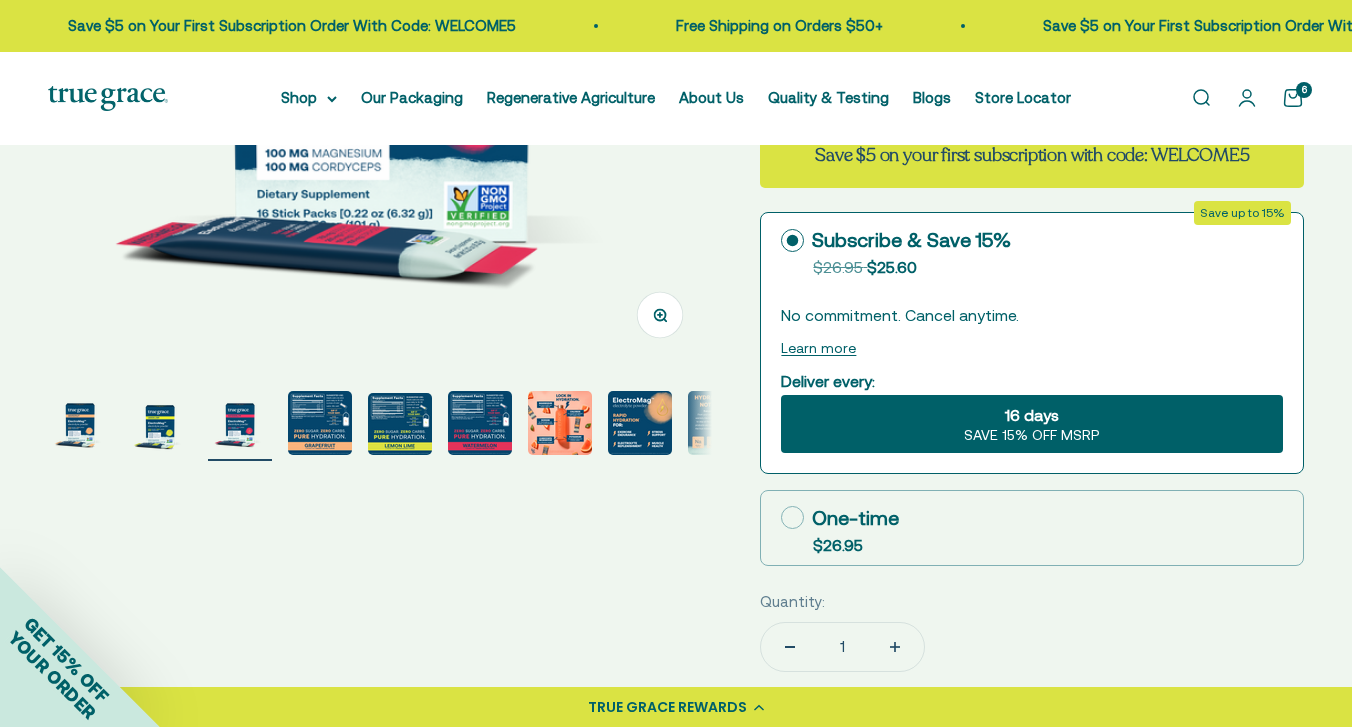 click 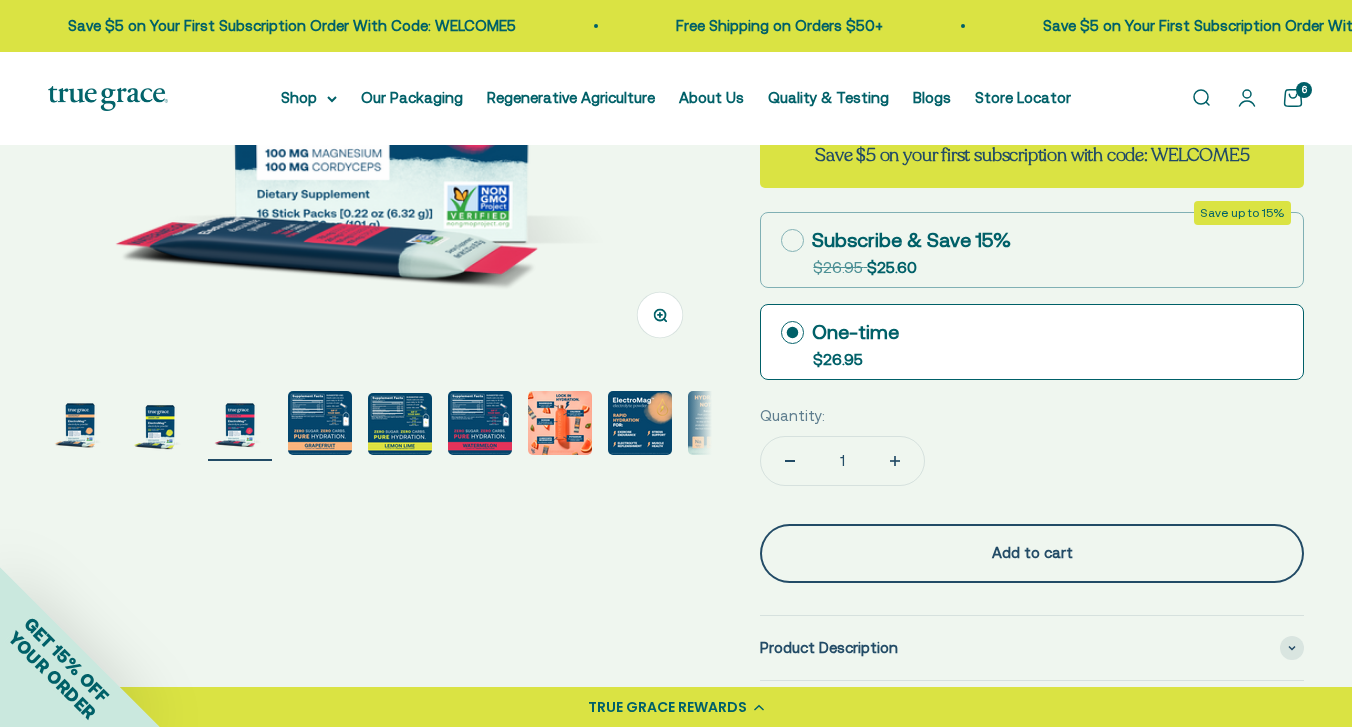 click on "Add to cart" at bounding box center (1032, 553) 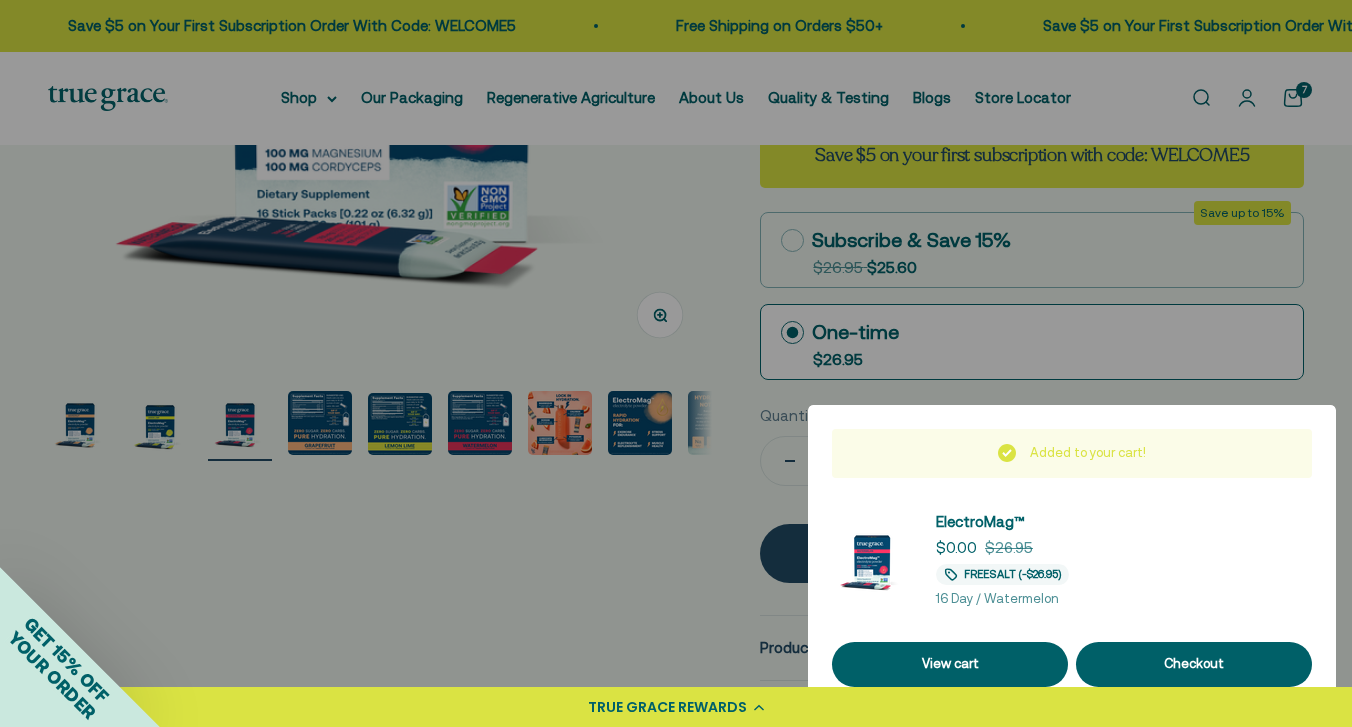 click at bounding box center (676, 363) 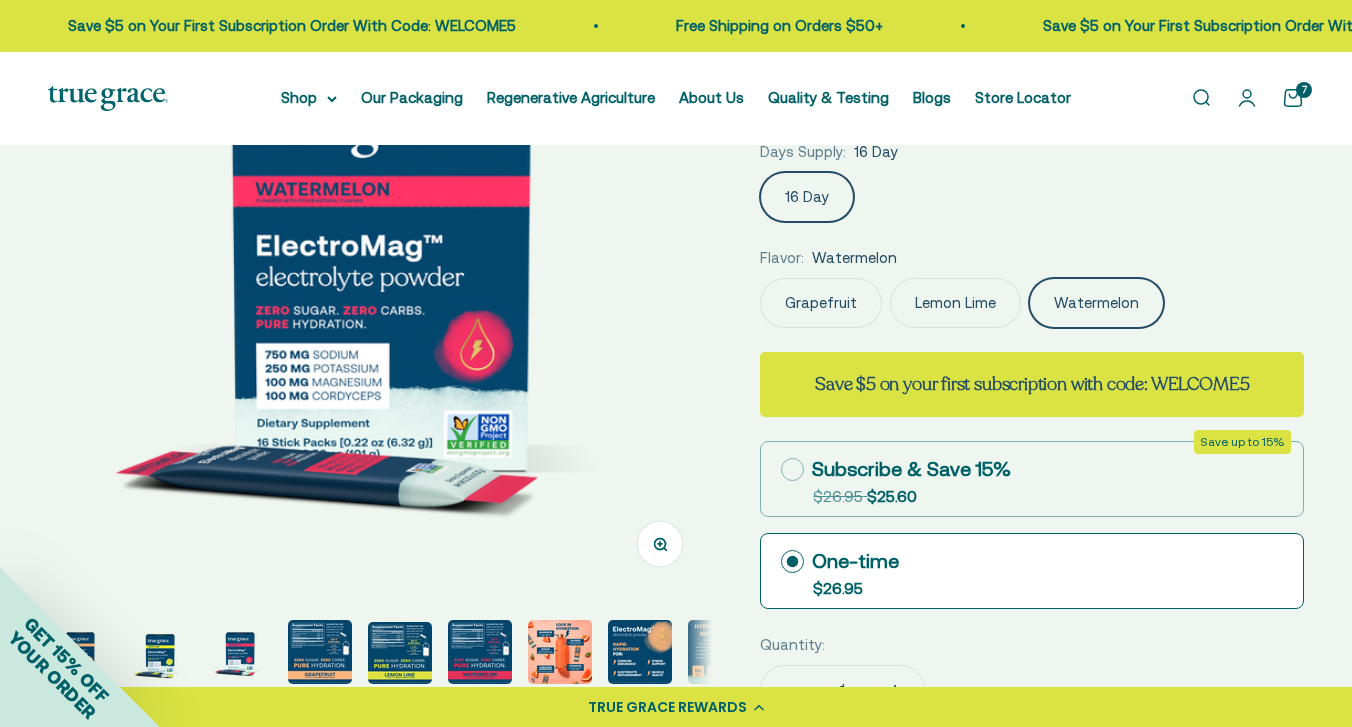 scroll, scrollTop: 259, scrollLeft: 0, axis: vertical 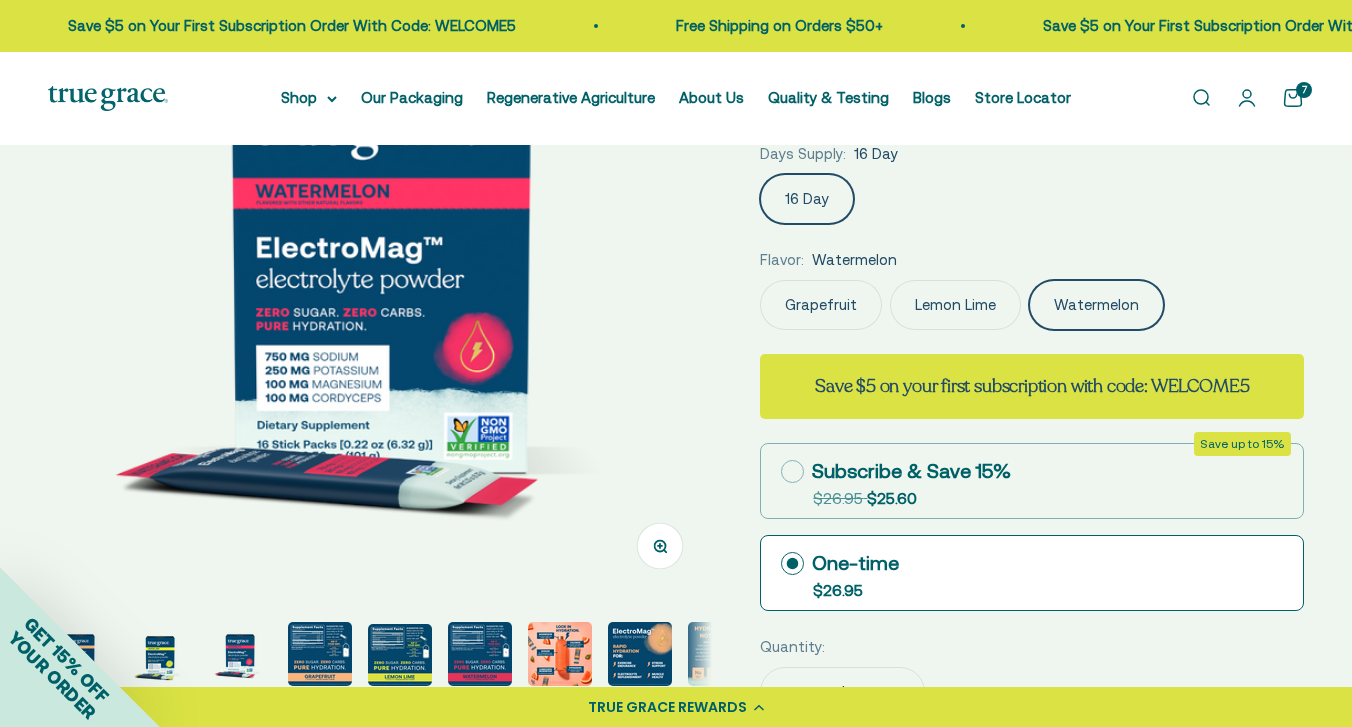 click on "Open cart
7" at bounding box center [1293, 98] 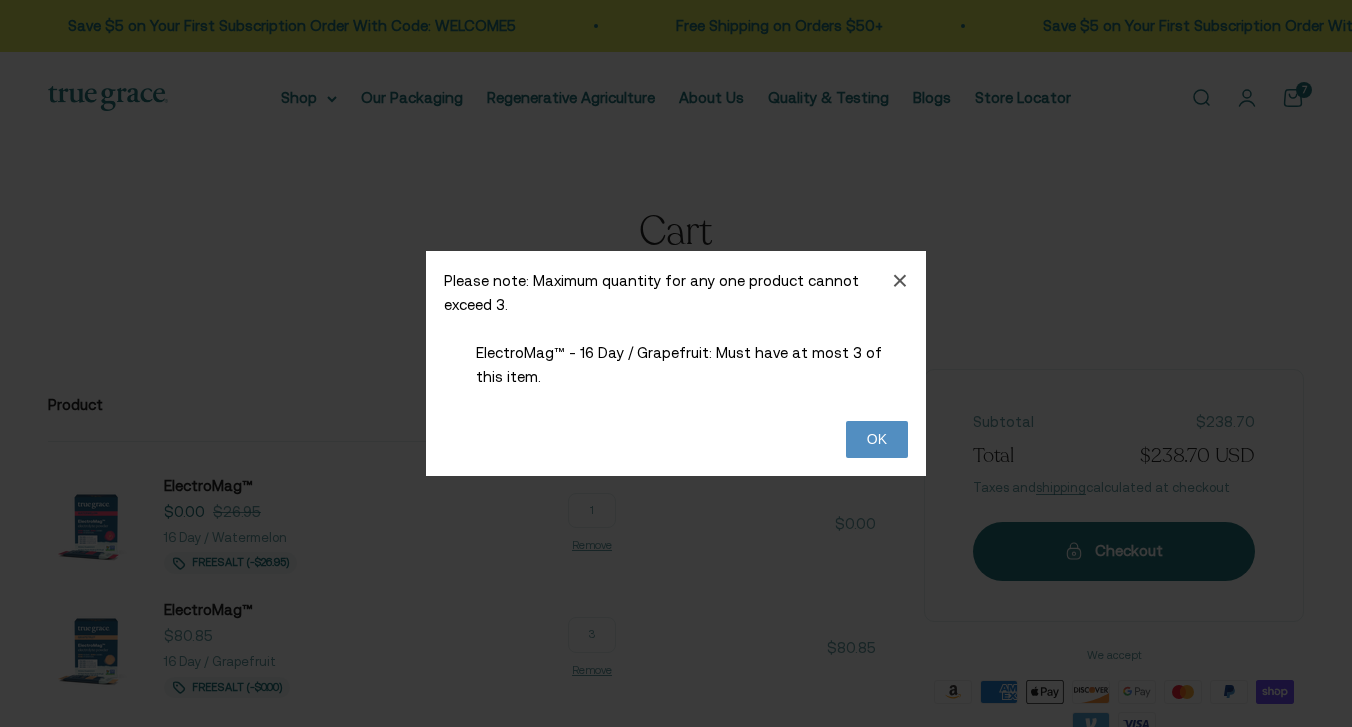 scroll, scrollTop: 0, scrollLeft: 0, axis: both 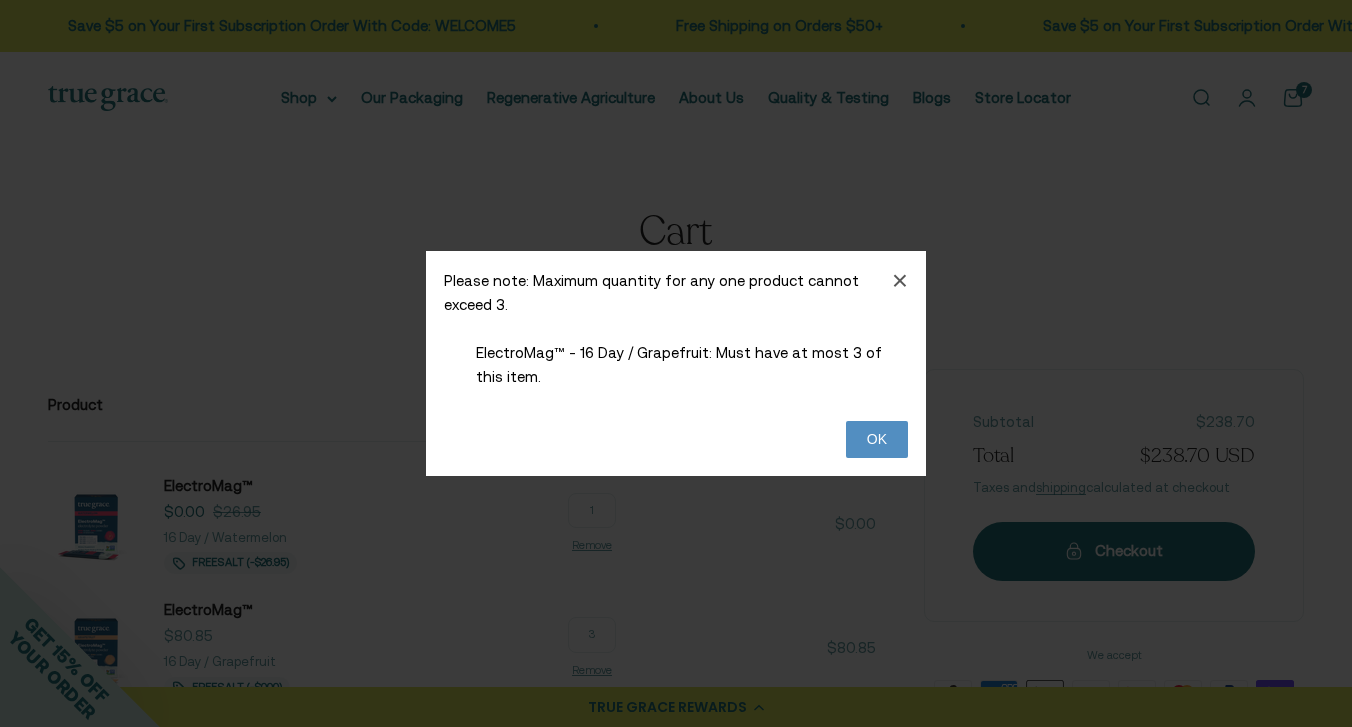 click at bounding box center (877, 440) 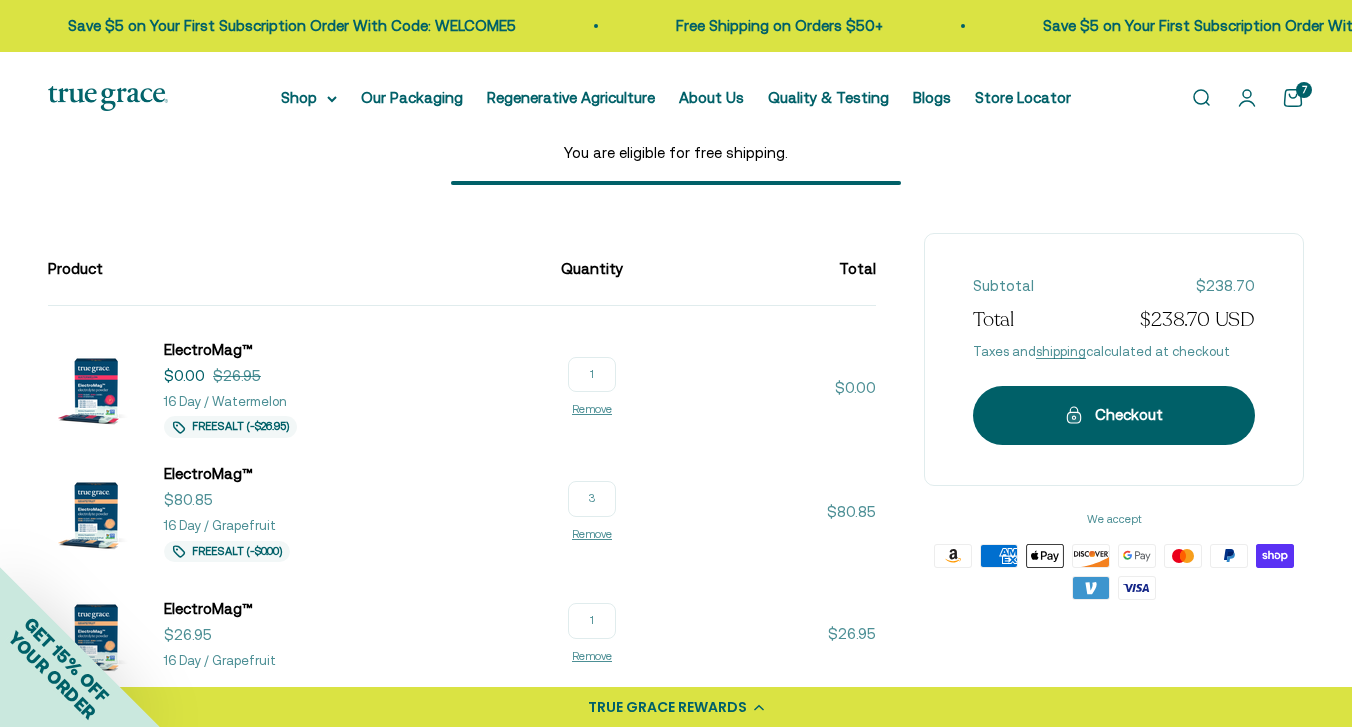 scroll, scrollTop: 160, scrollLeft: 0, axis: vertical 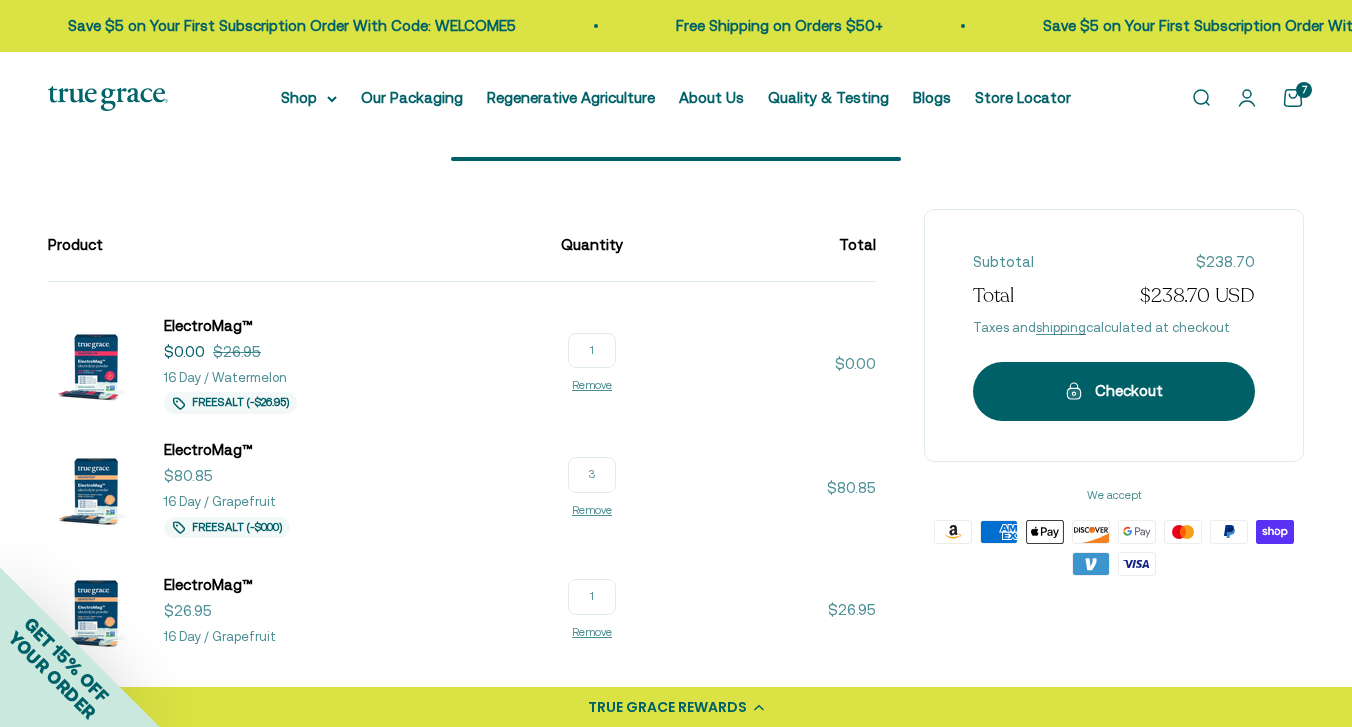click on "3" at bounding box center [592, 475] 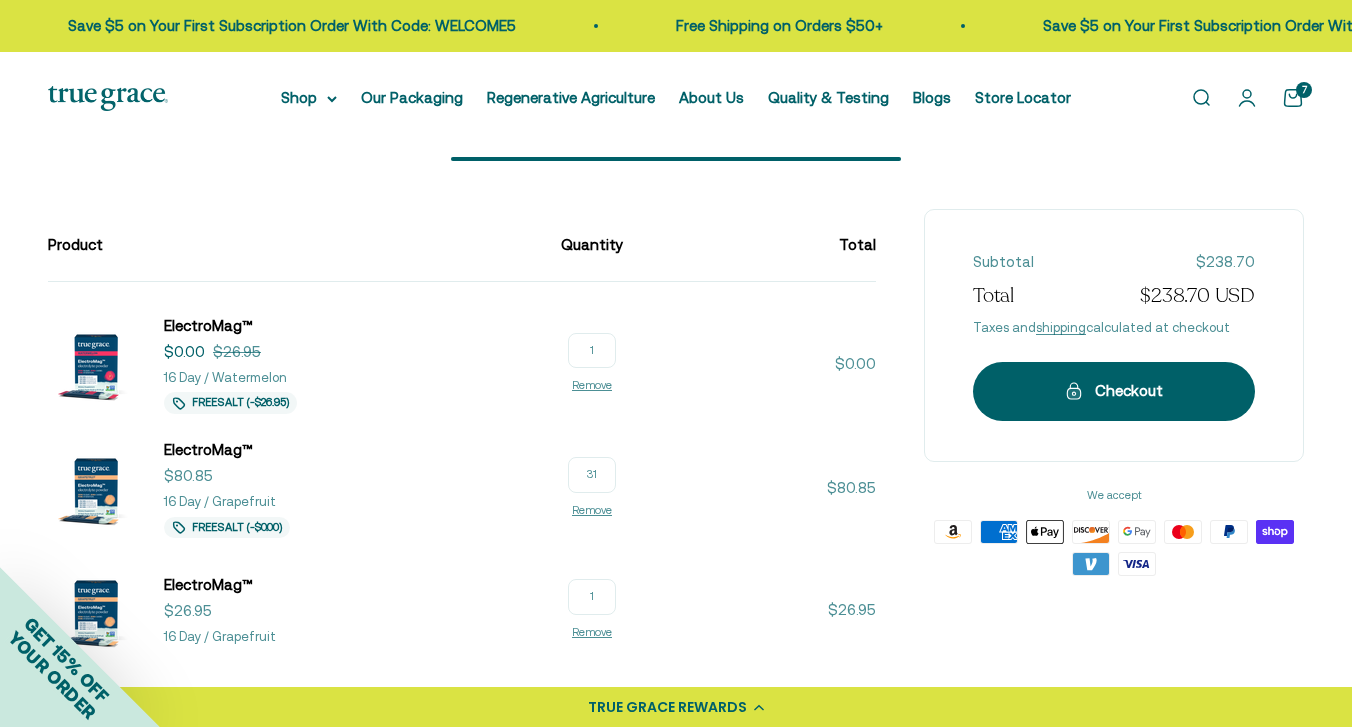 type on "3" 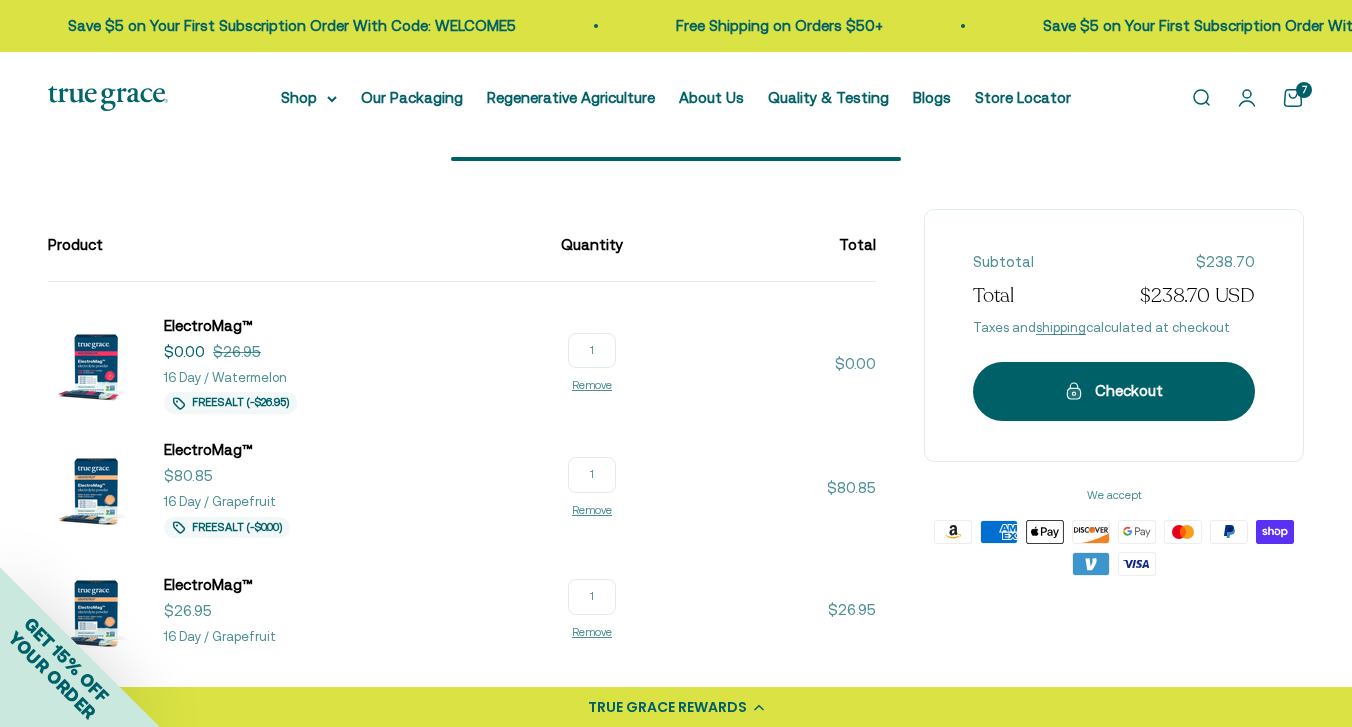 type on "1" 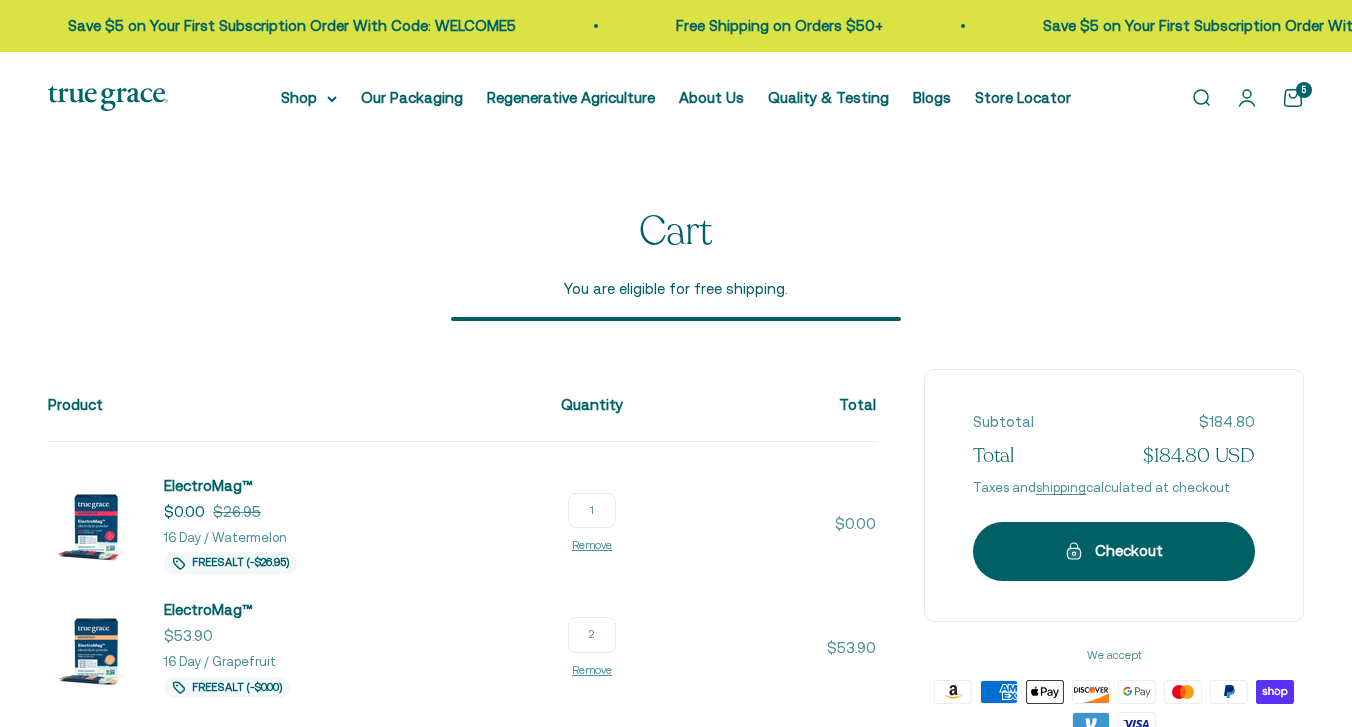 scroll, scrollTop: 149, scrollLeft: 0, axis: vertical 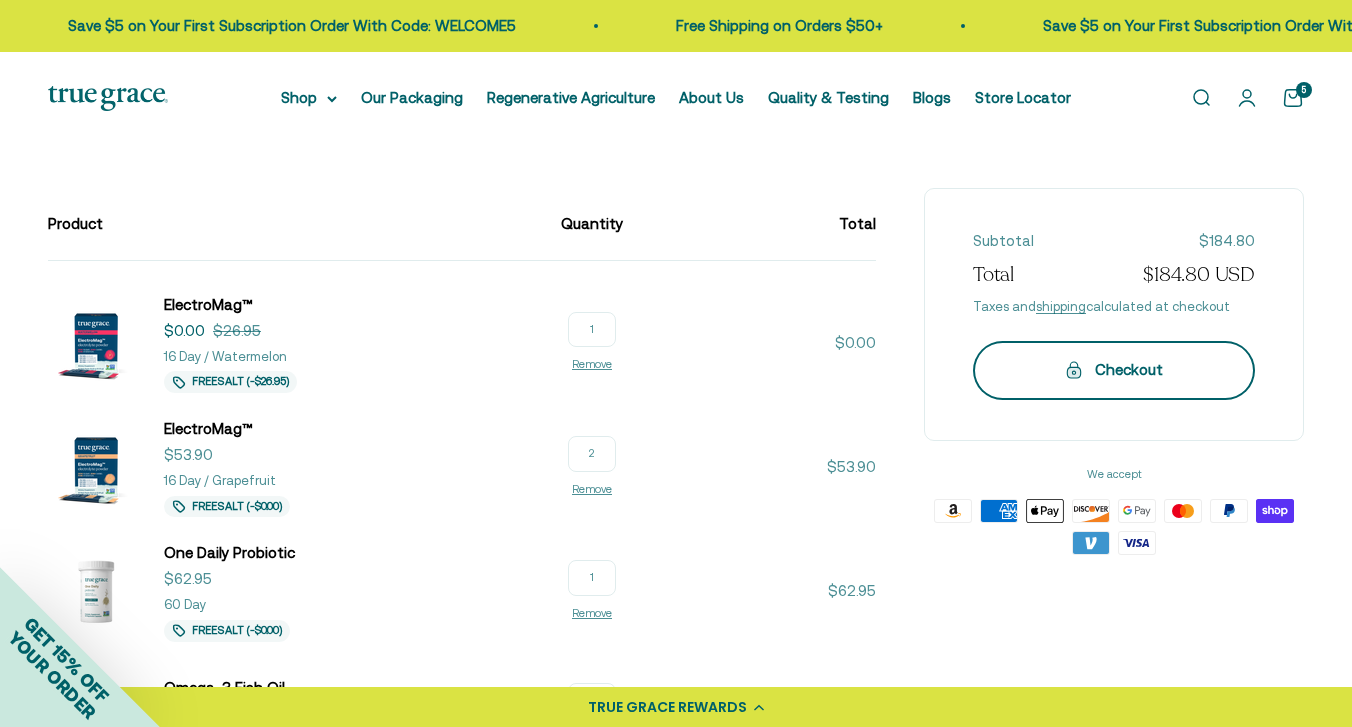 click on "Checkout" at bounding box center [1114, 370] 